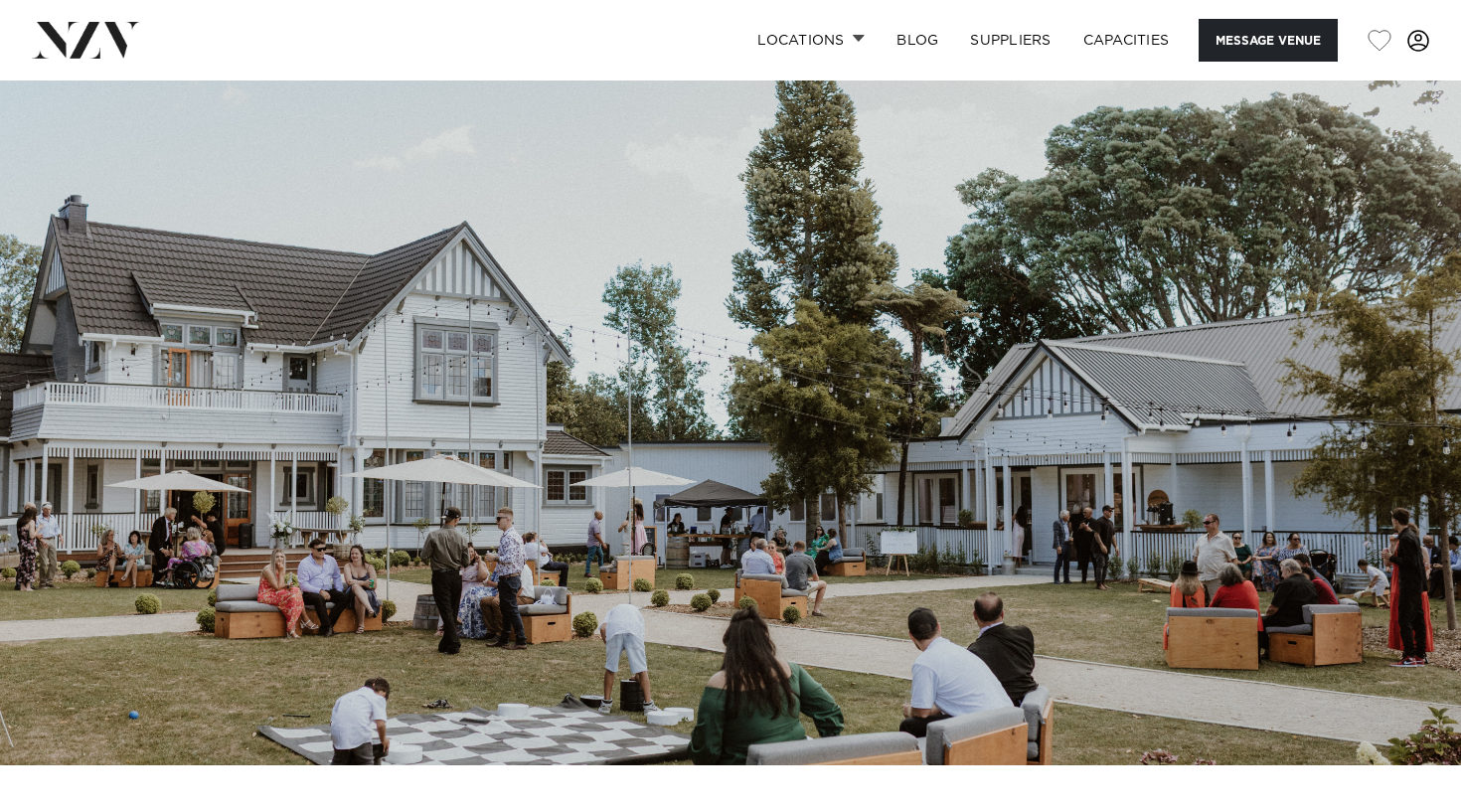 scroll, scrollTop: 0, scrollLeft: 0, axis: both 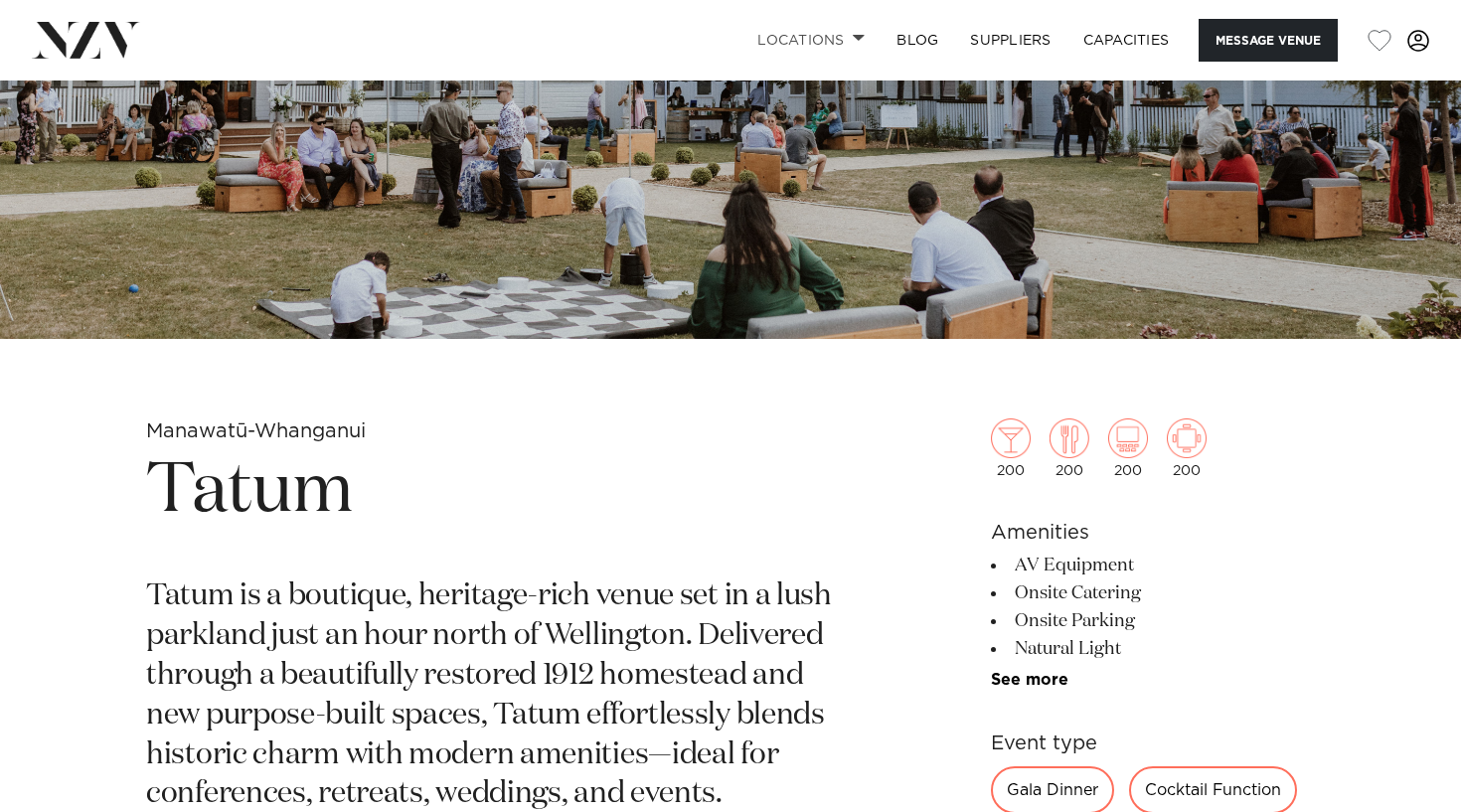 click at bounding box center (859, 38) 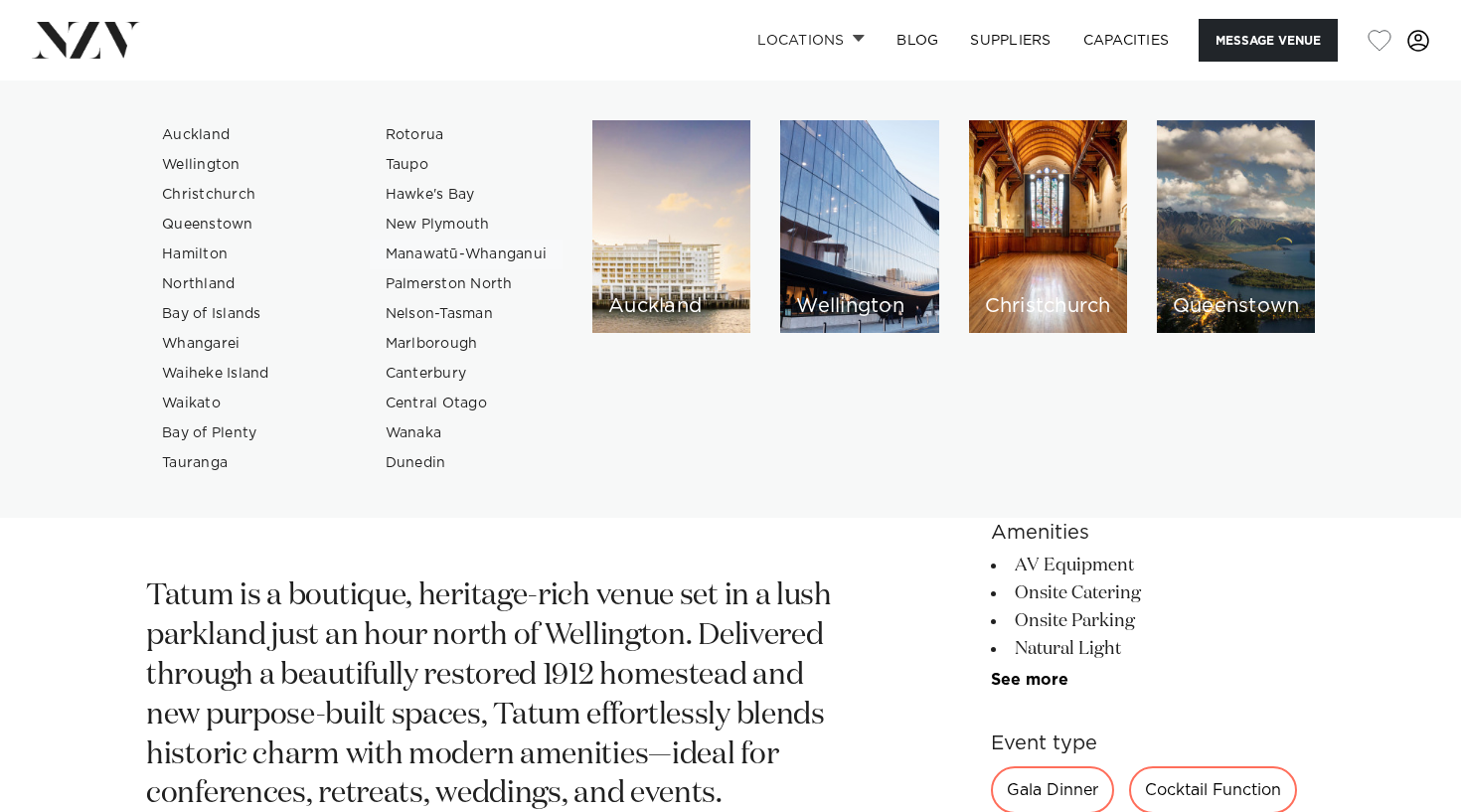 click on "Manawatū-Whanganui" at bounding box center (466, 254) 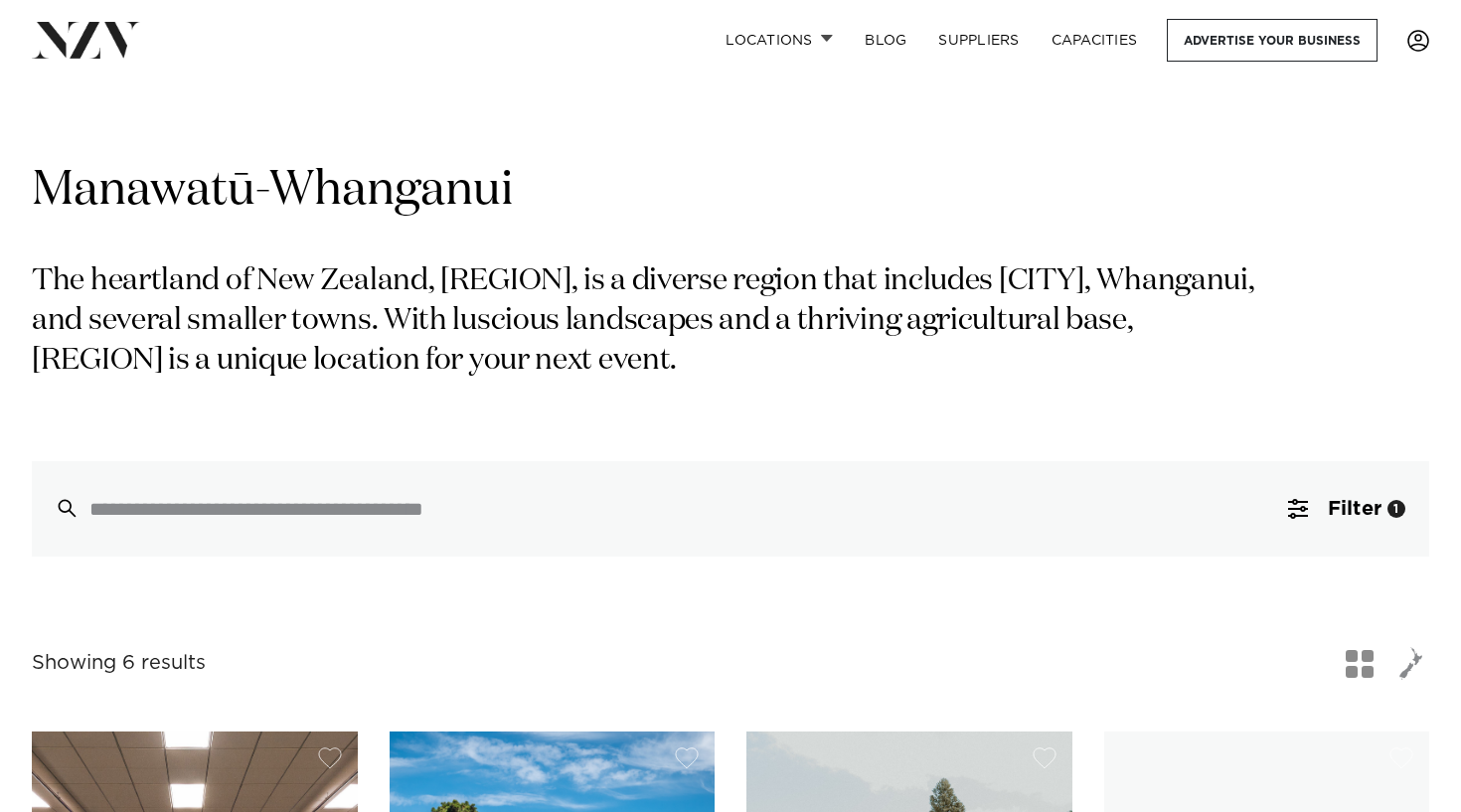 scroll, scrollTop: 0, scrollLeft: 0, axis: both 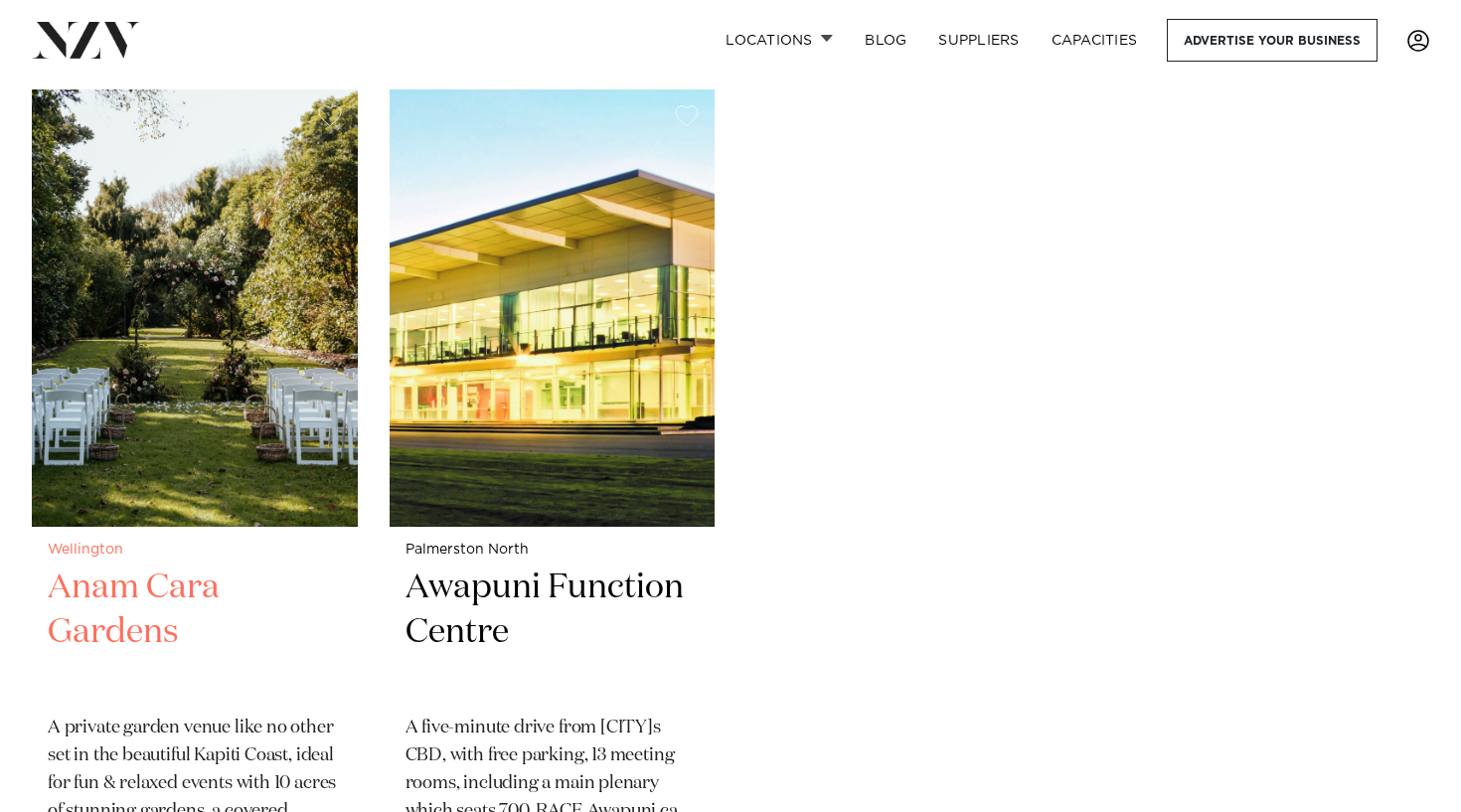 click on "Anam Cara Gardens" at bounding box center [195, 632] 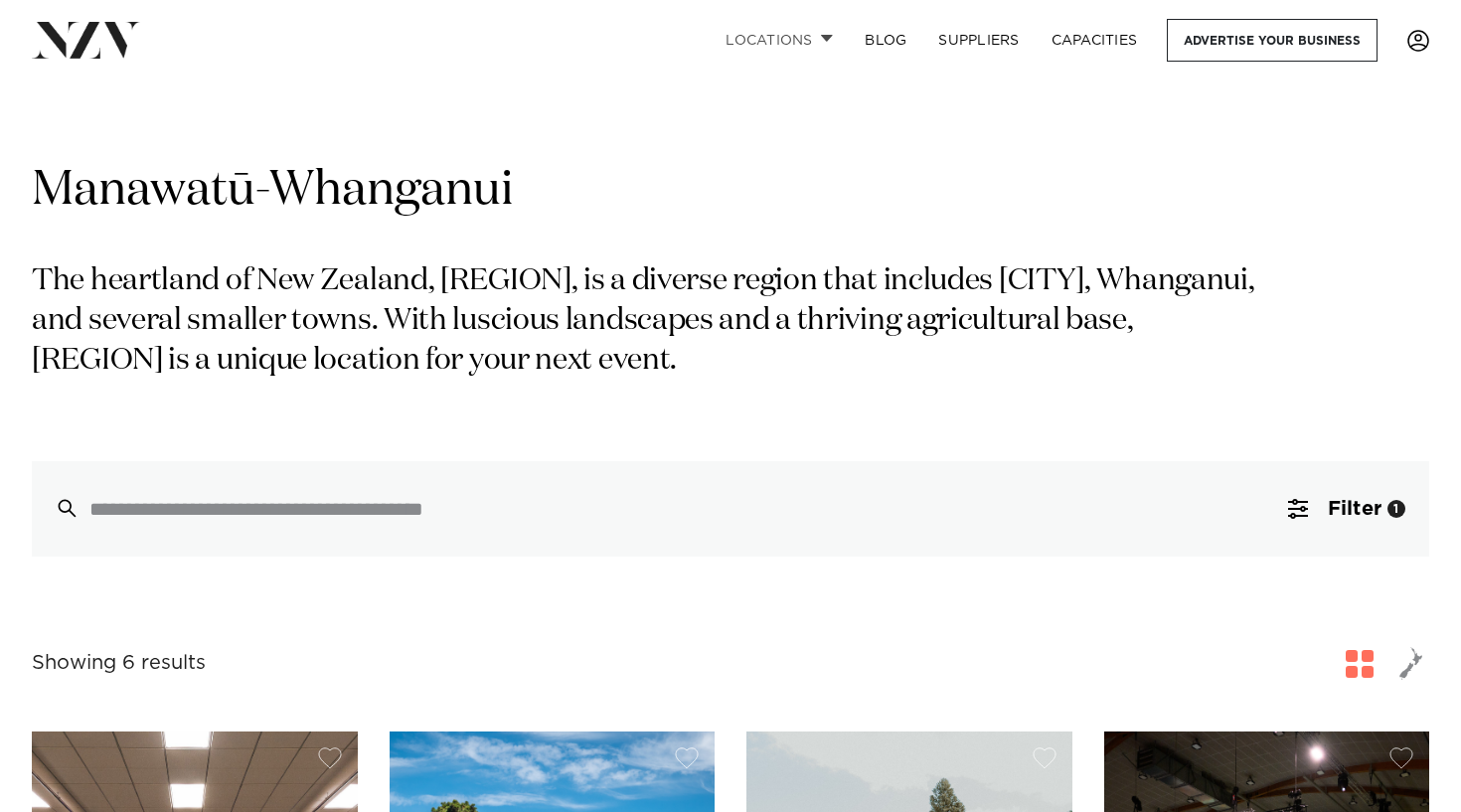 scroll, scrollTop: 0, scrollLeft: 0, axis: both 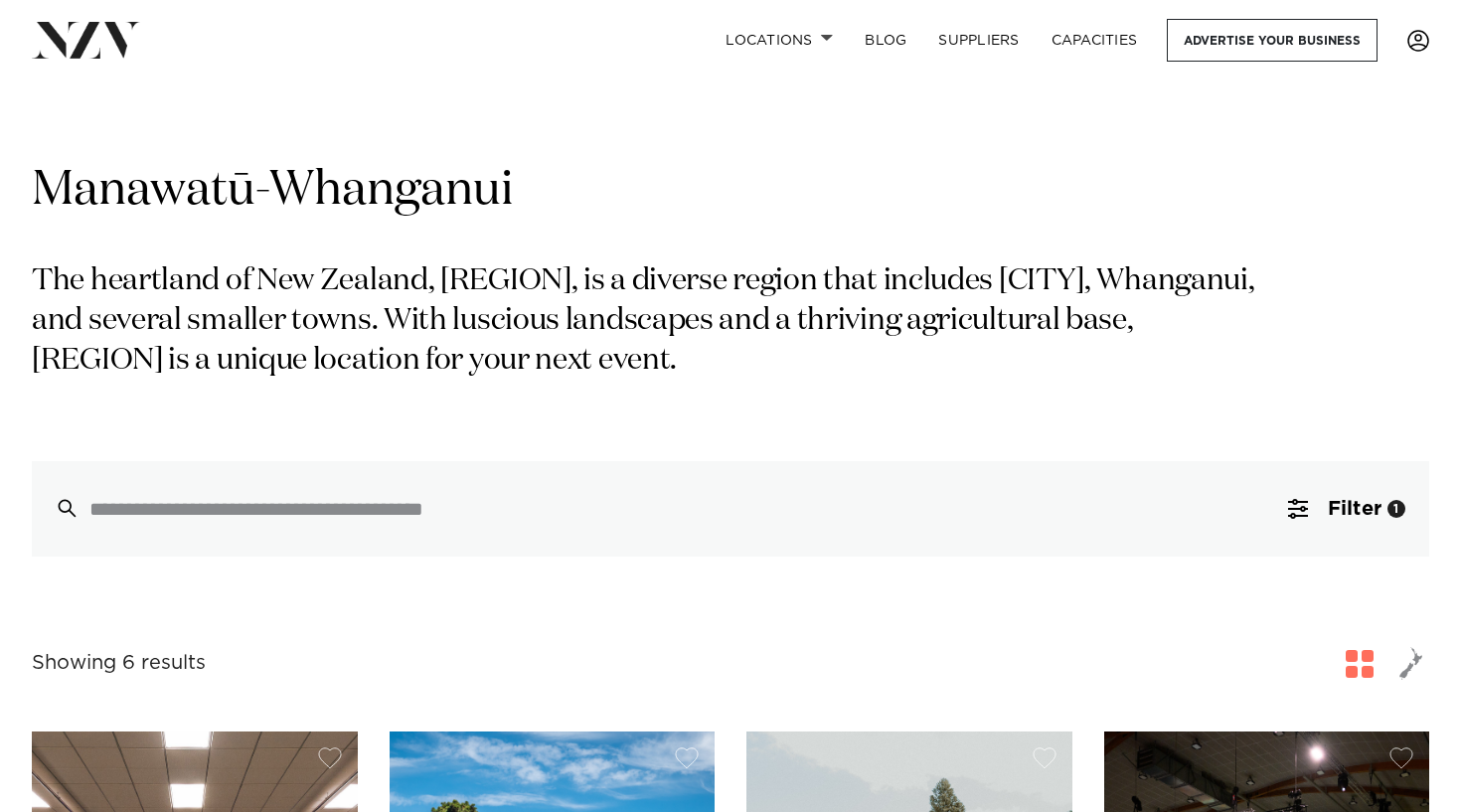 click at bounding box center (85, 40) 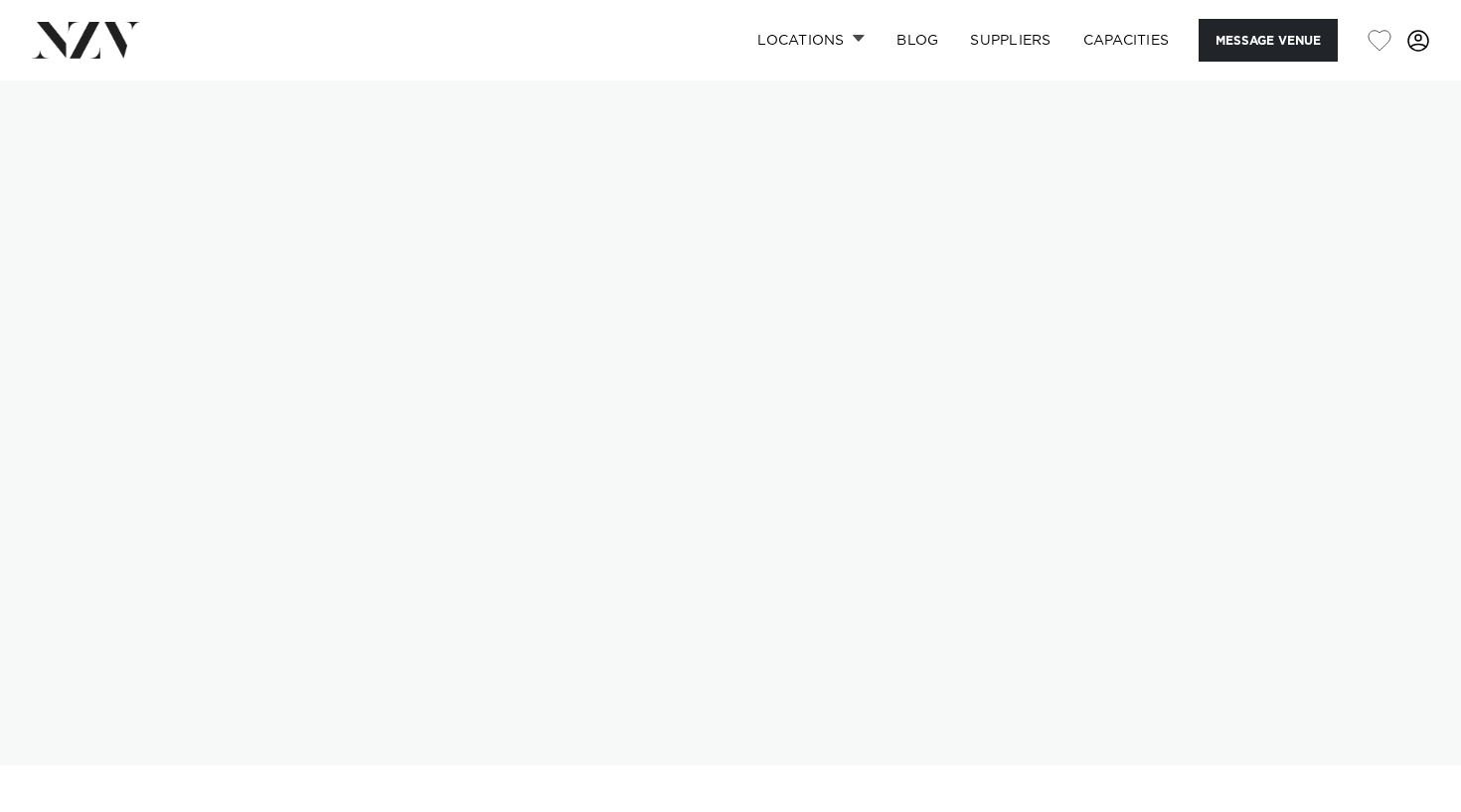 scroll, scrollTop: 0, scrollLeft: 0, axis: both 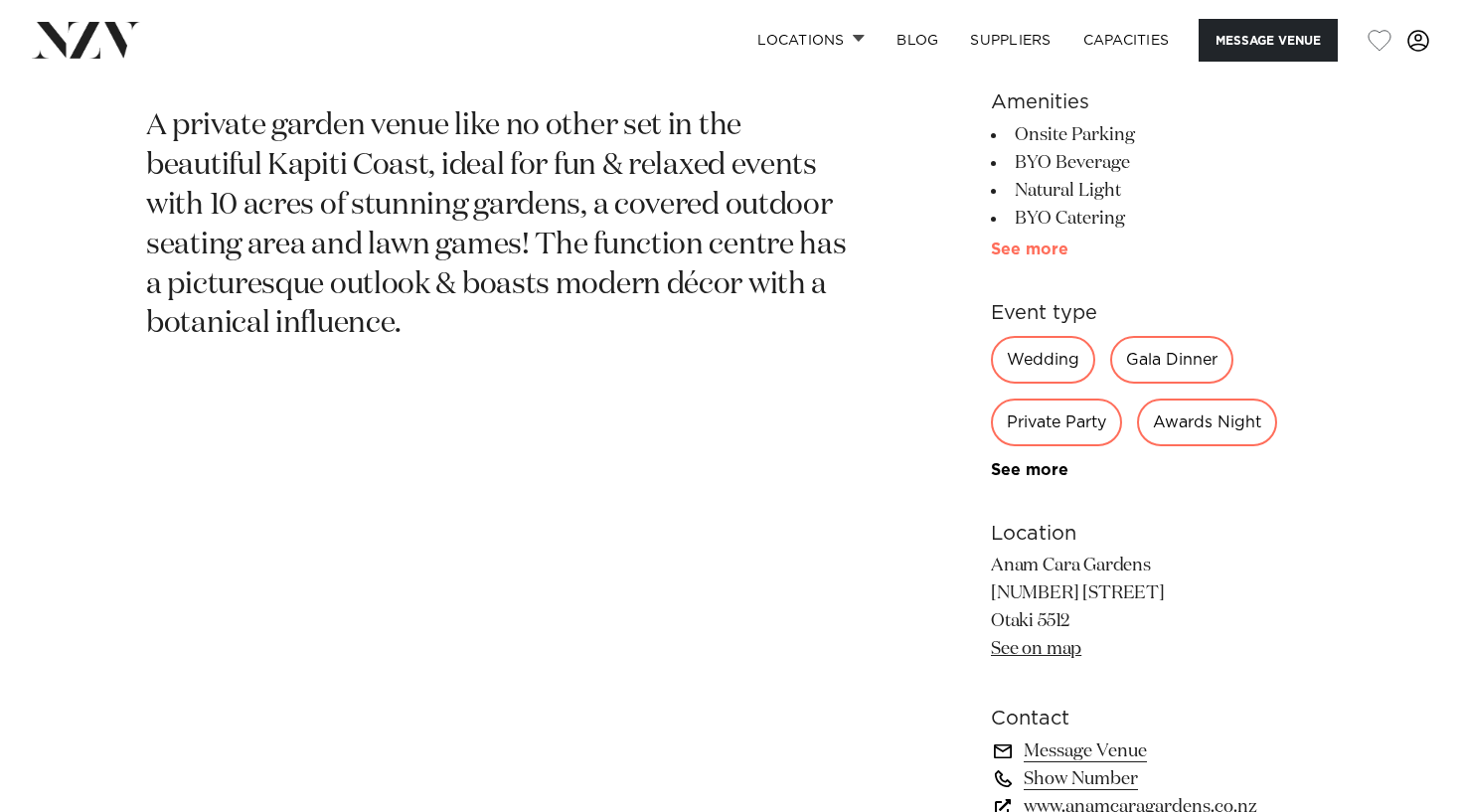 click on "See more" at bounding box center [1068, 249] 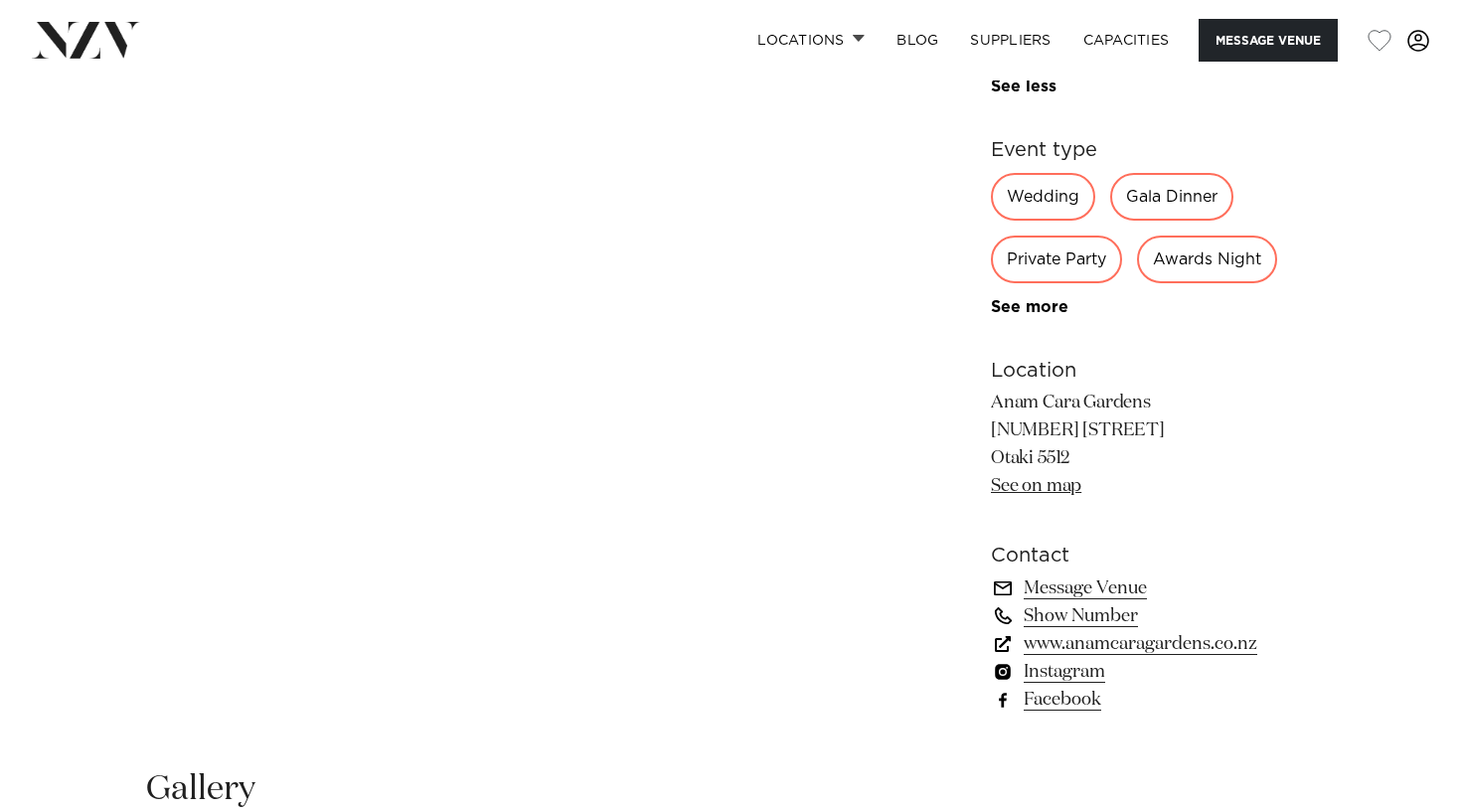 scroll, scrollTop: 1491, scrollLeft: 0, axis: vertical 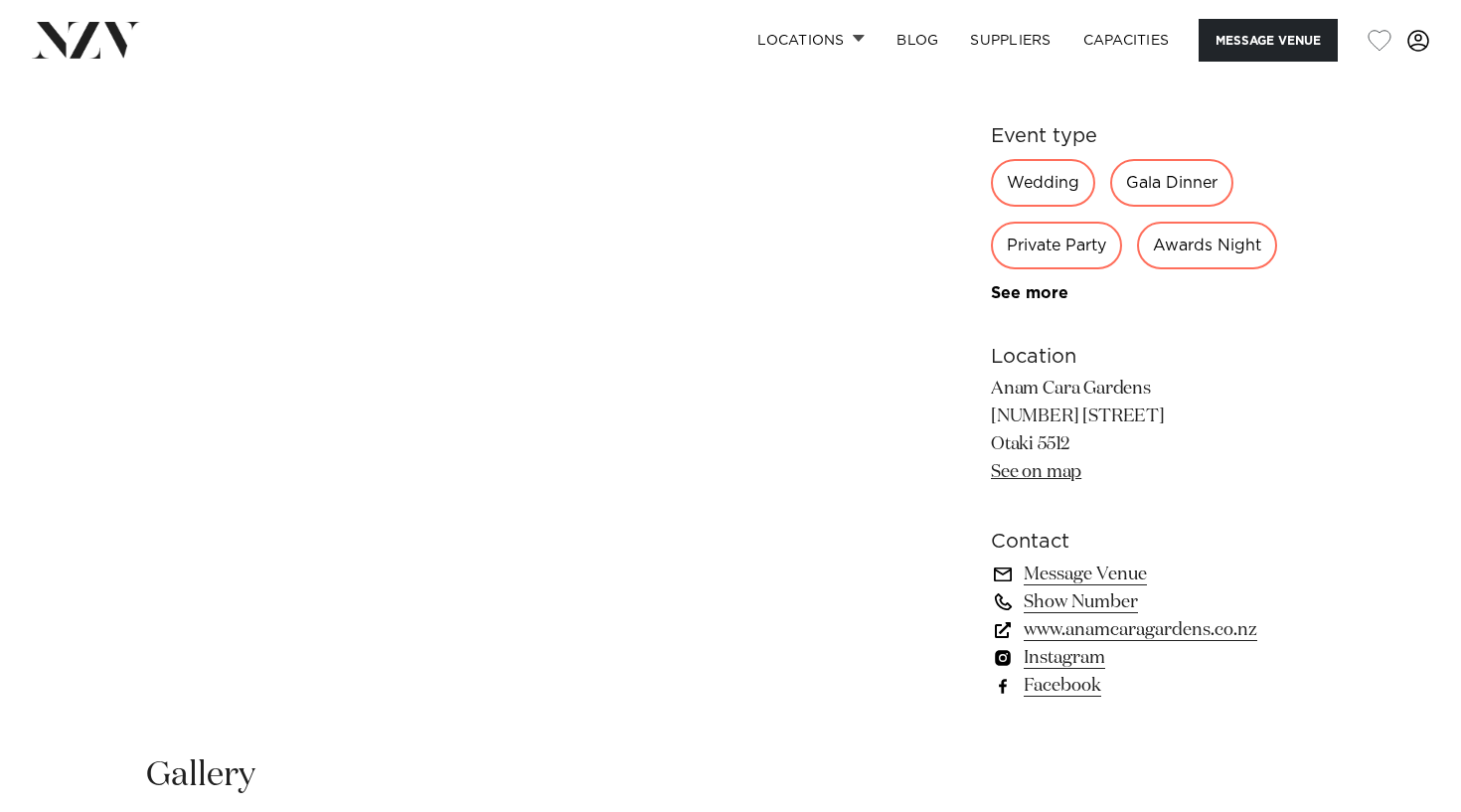 click on "www.anamcaragardens.co.nz" at bounding box center (1153, 630) 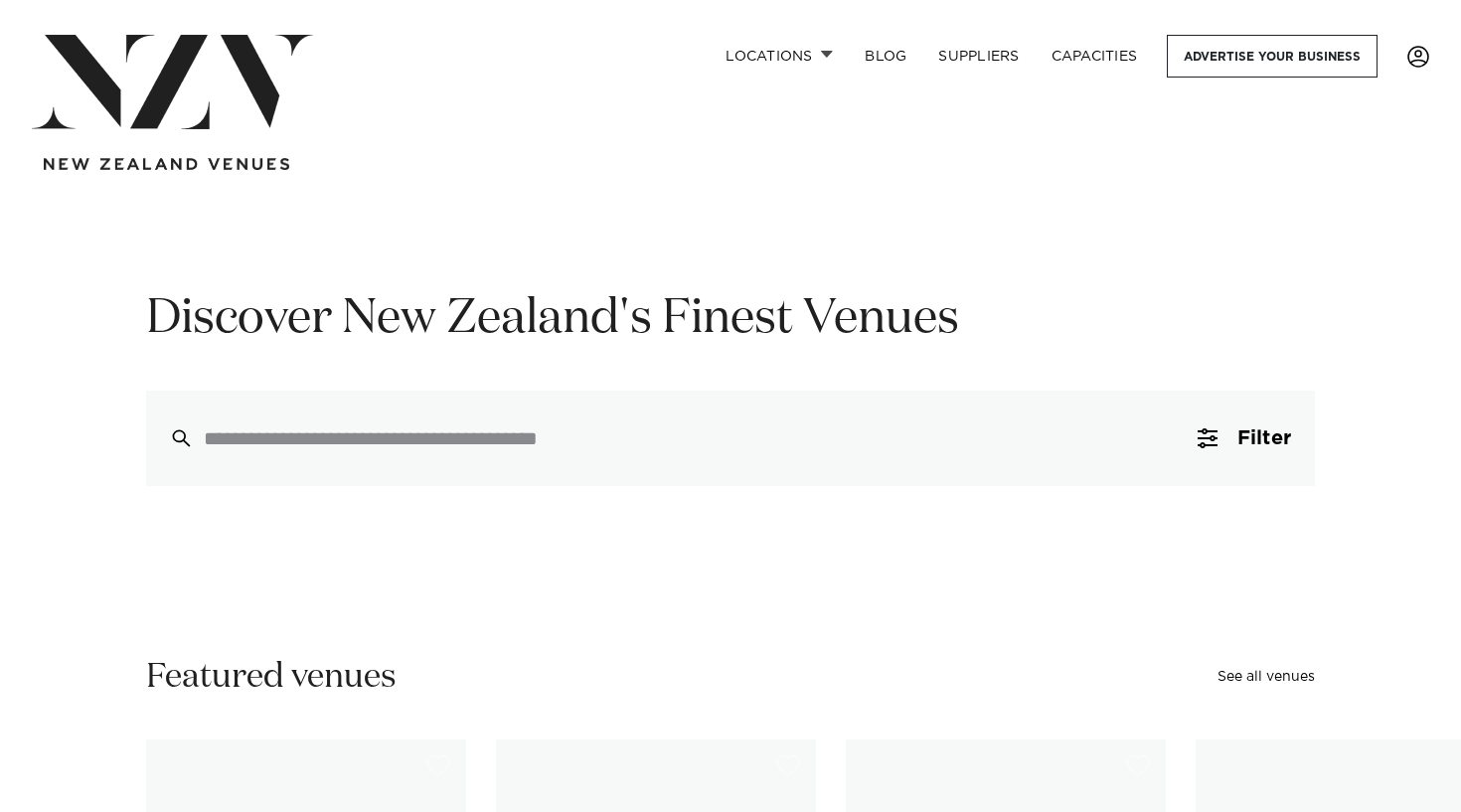 scroll, scrollTop: 0, scrollLeft: 0, axis: both 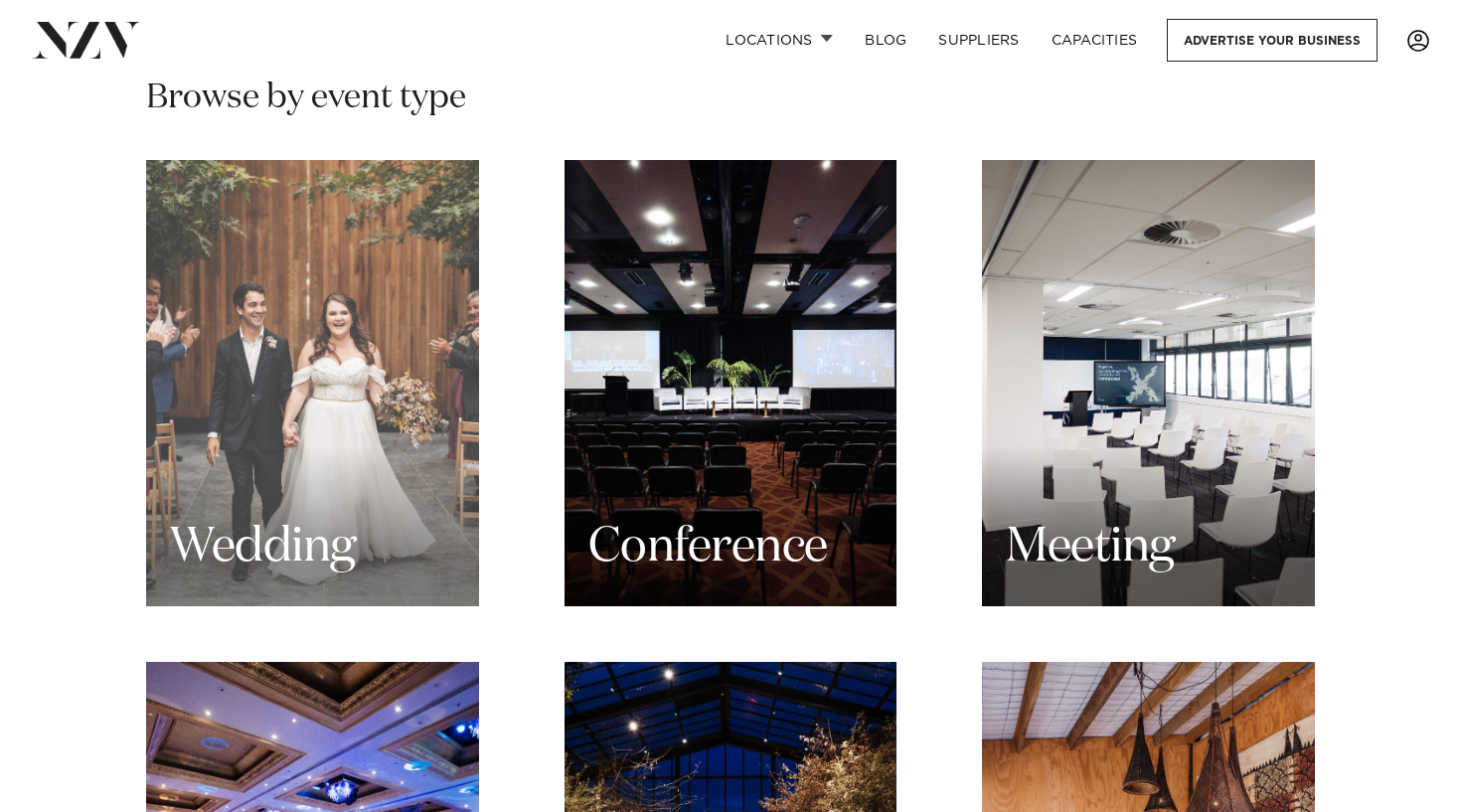 click on "Wedding" at bounding box center [262, 548] 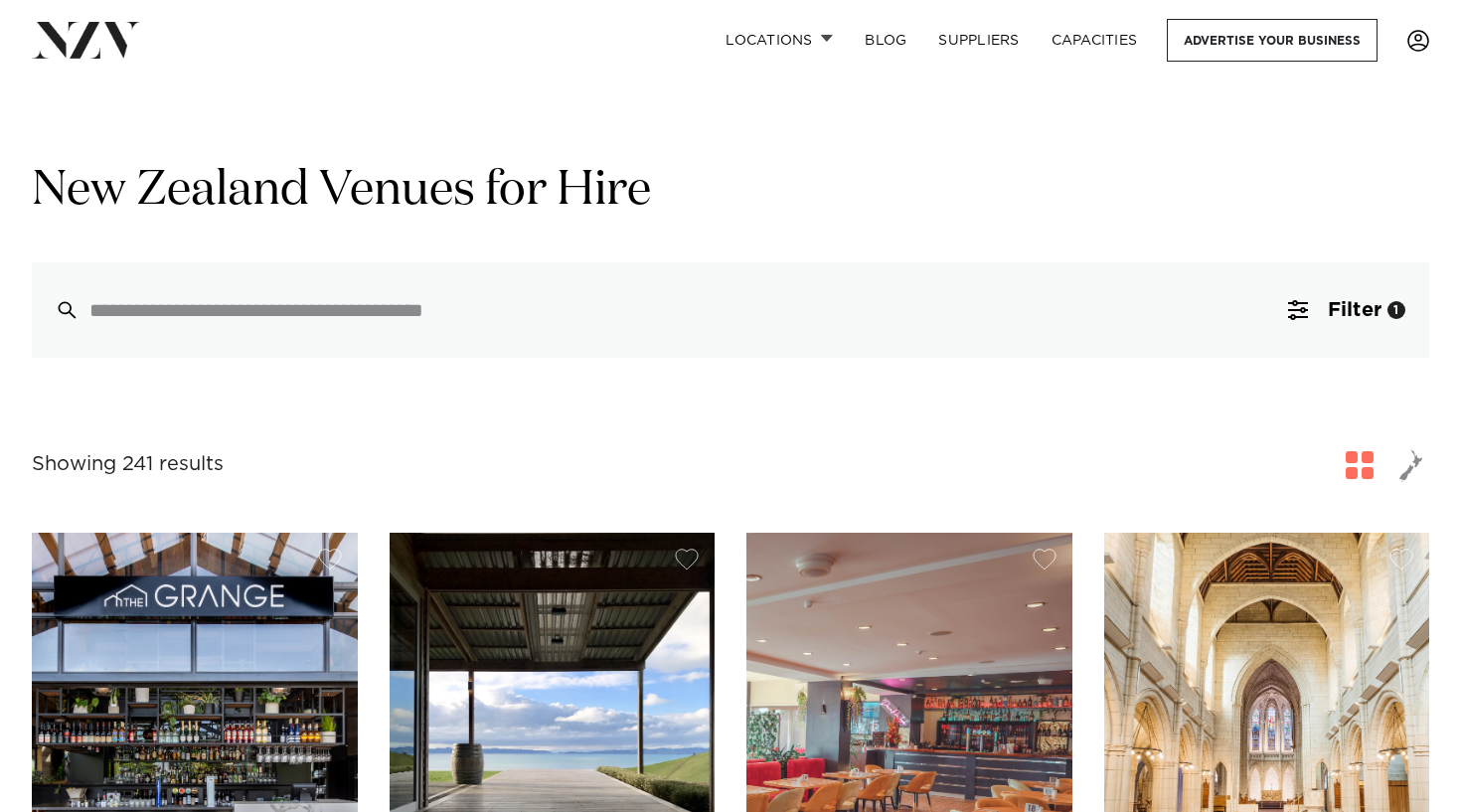 scroll, scrollTop: 0, scrollLeft: 0, axis: both 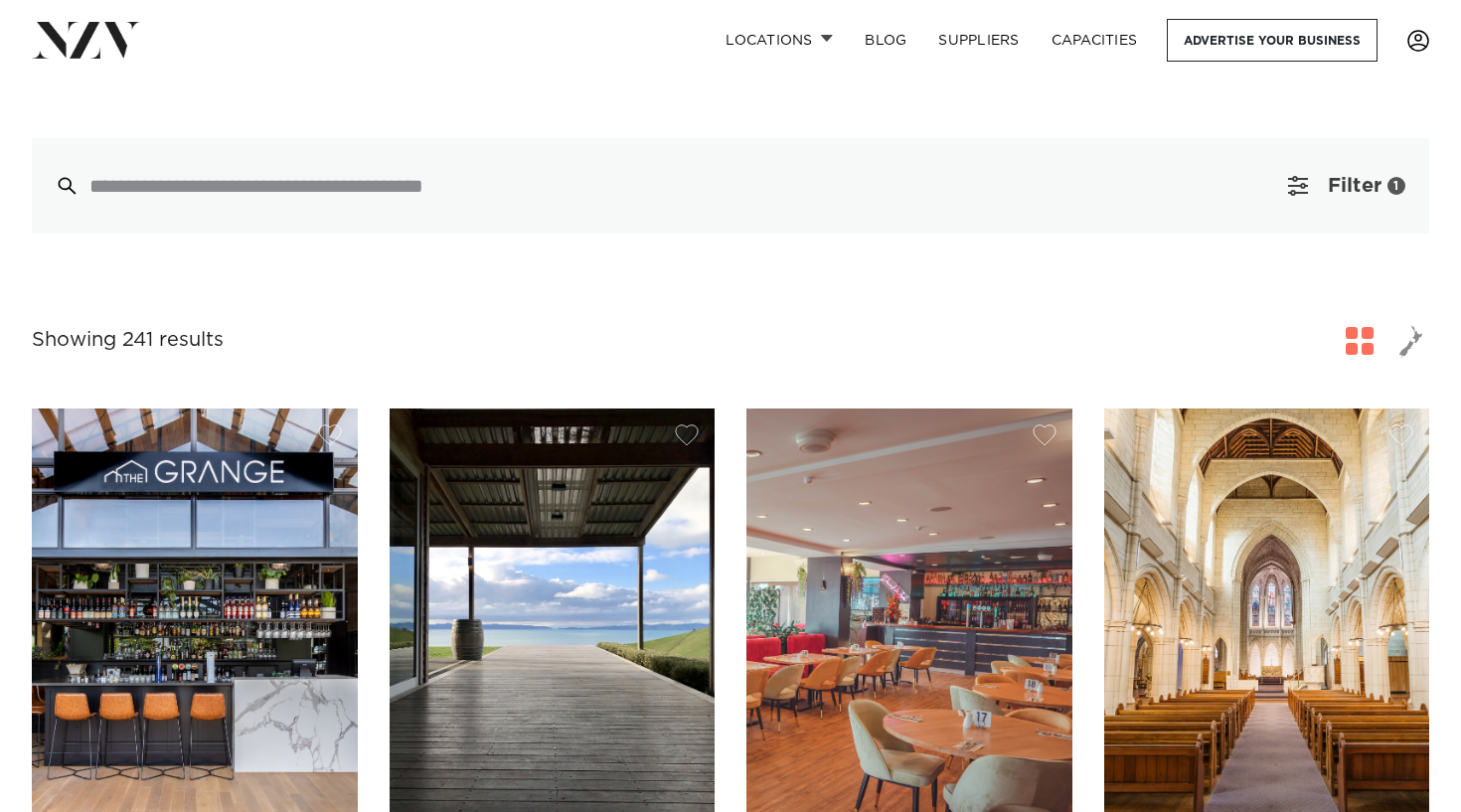 click on "Filter" at bounding box center (1355, 186) 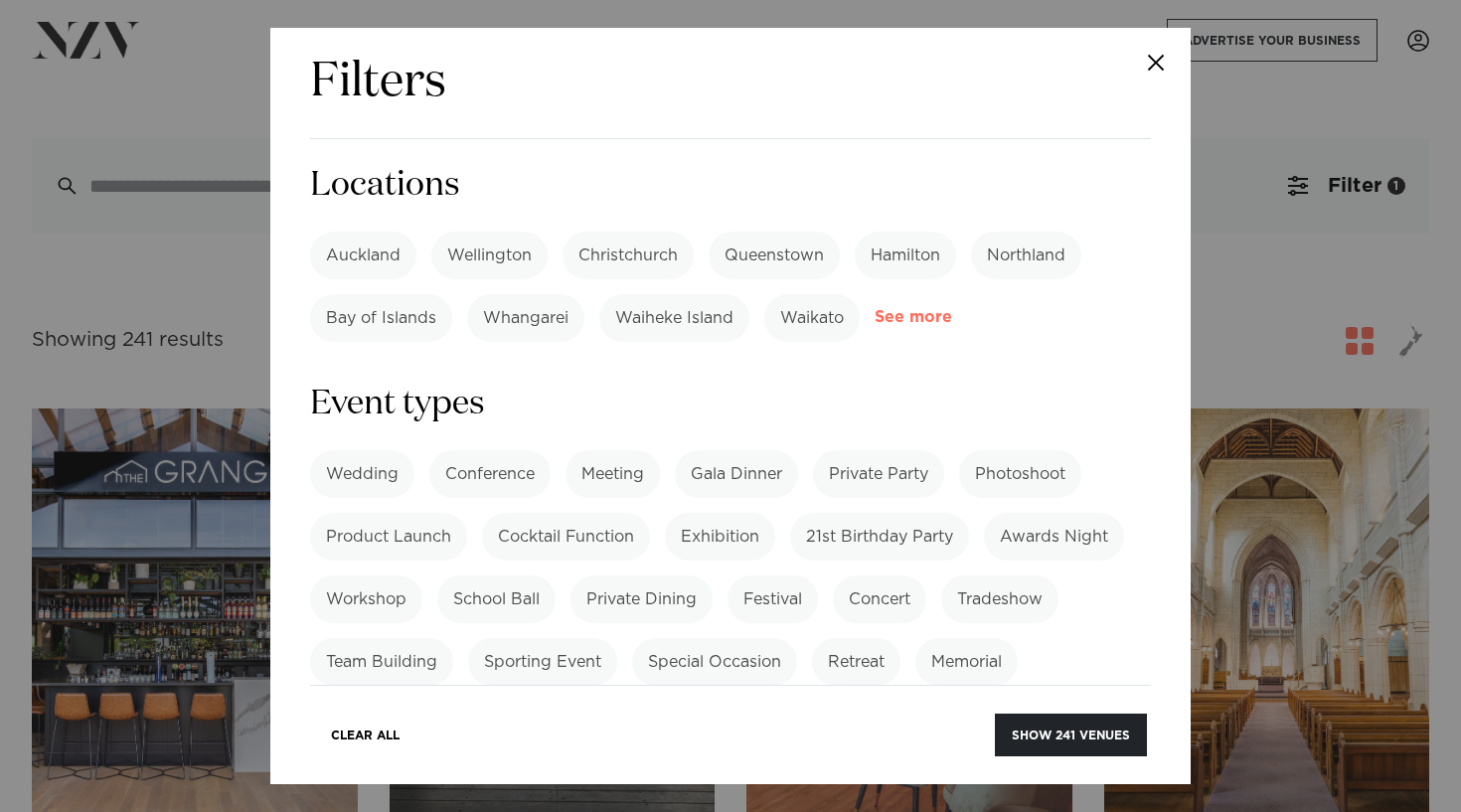 click on "See more" at bounding box center (952, 317) 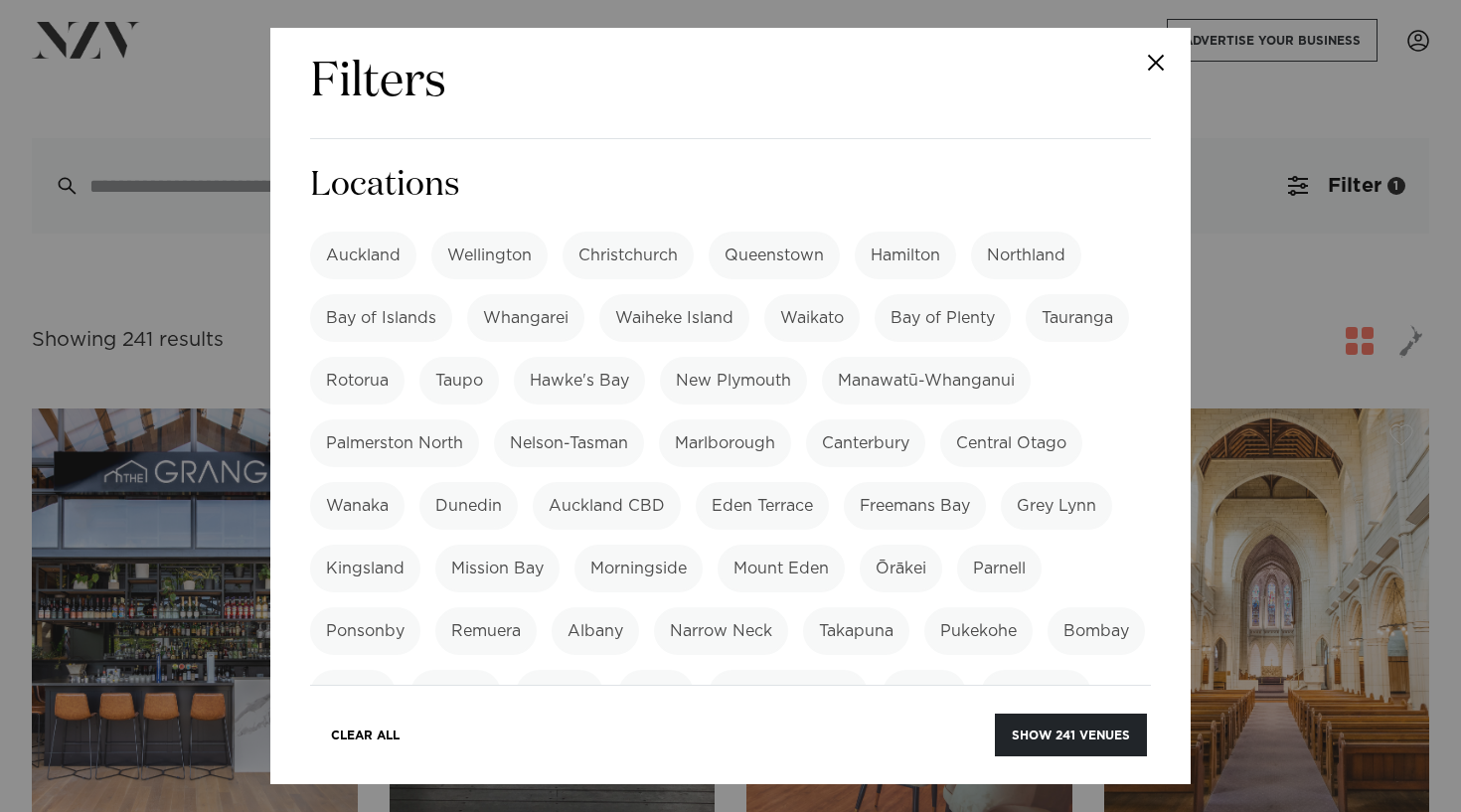 click on "Manawatū-Whanganui" at bounding box center (926, 381) 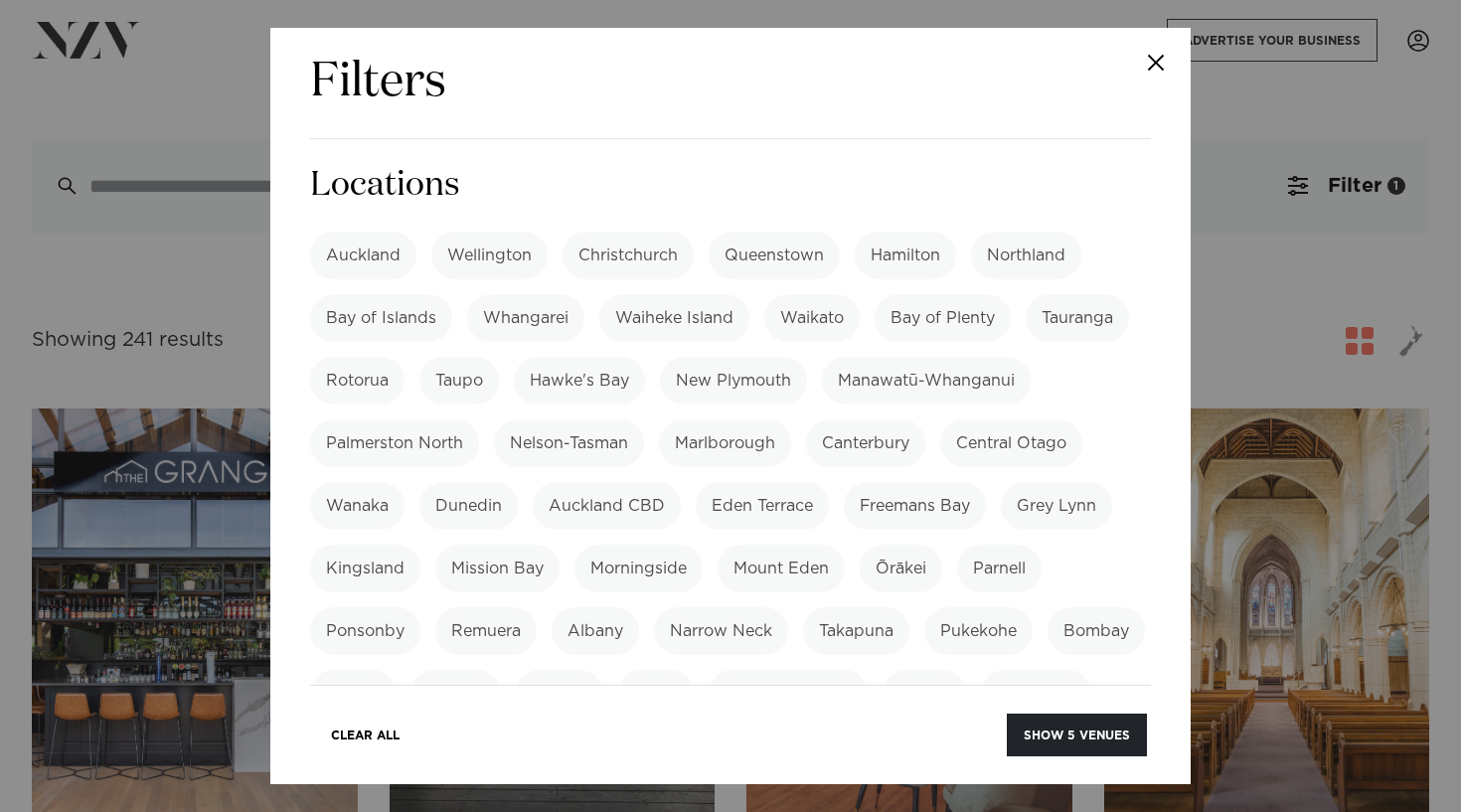 click on "Palmerston North" at bounding box center [395, 443] 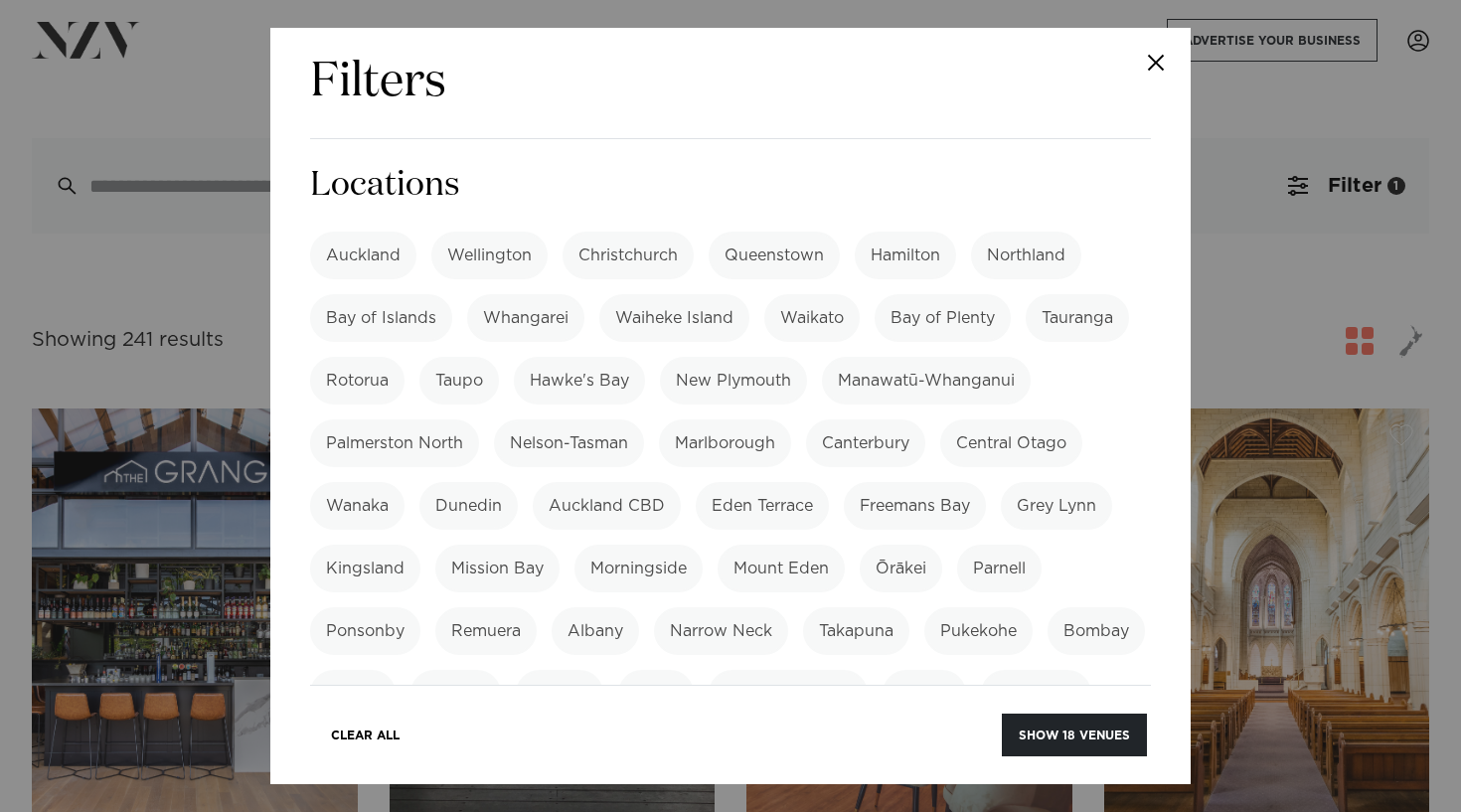 click on "New Plymouth" at bounding box center (733, 381) 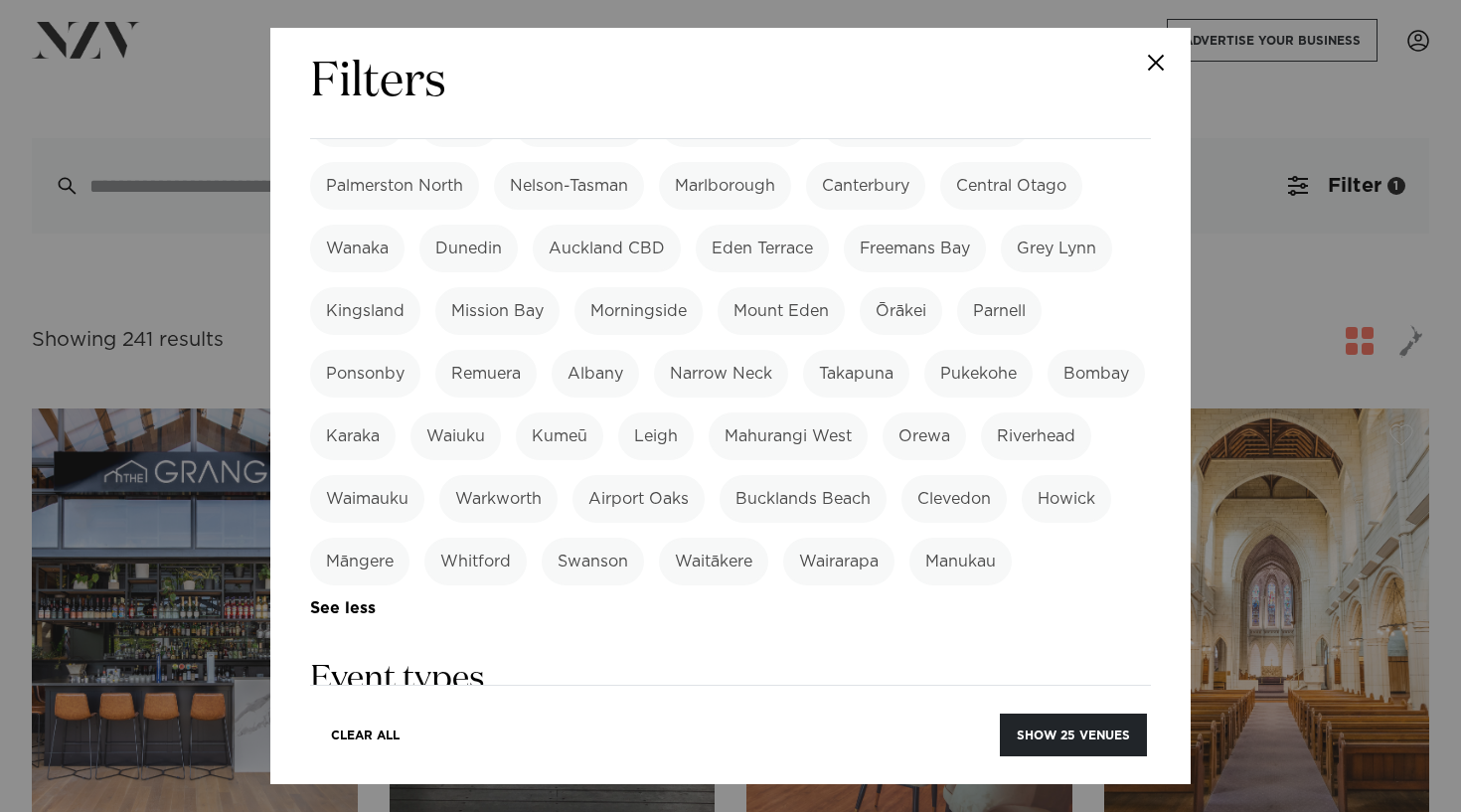 scroll, scrollTop: 274, scrollLeft: 0, axis: vertical 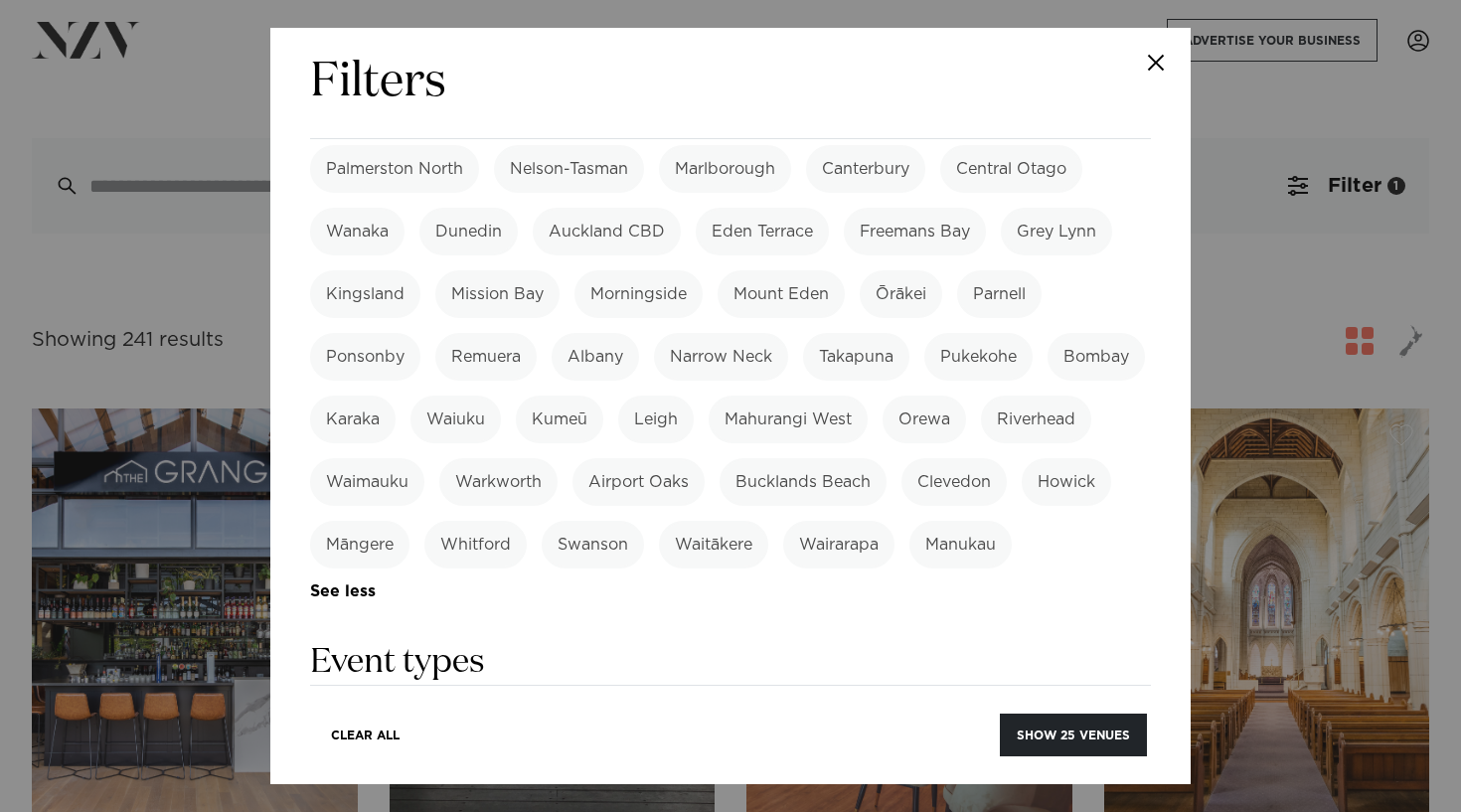 click on "Wairarapa" at bounding box center (839, 545) 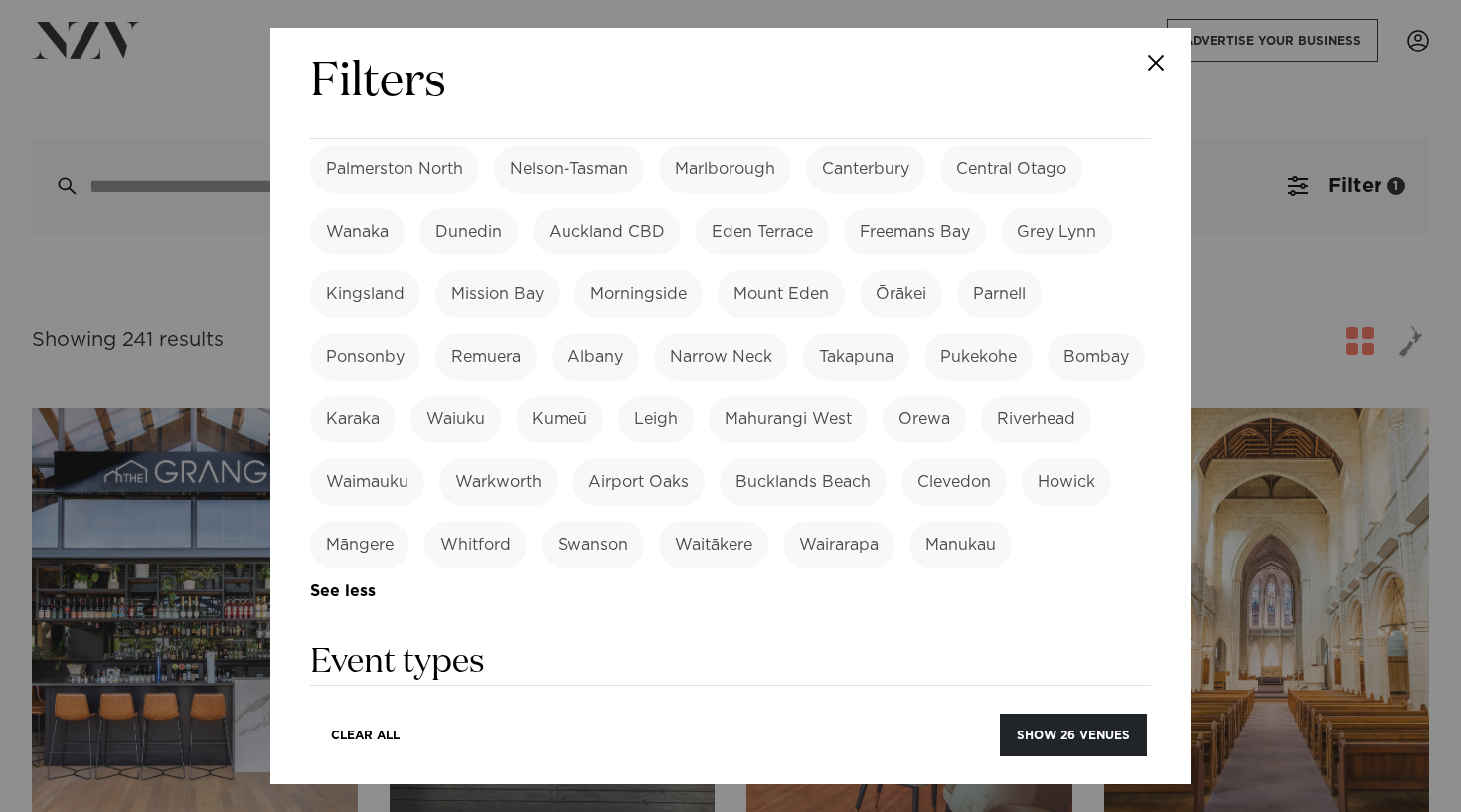 click on "Manukau" at bounding box center (960, 545) 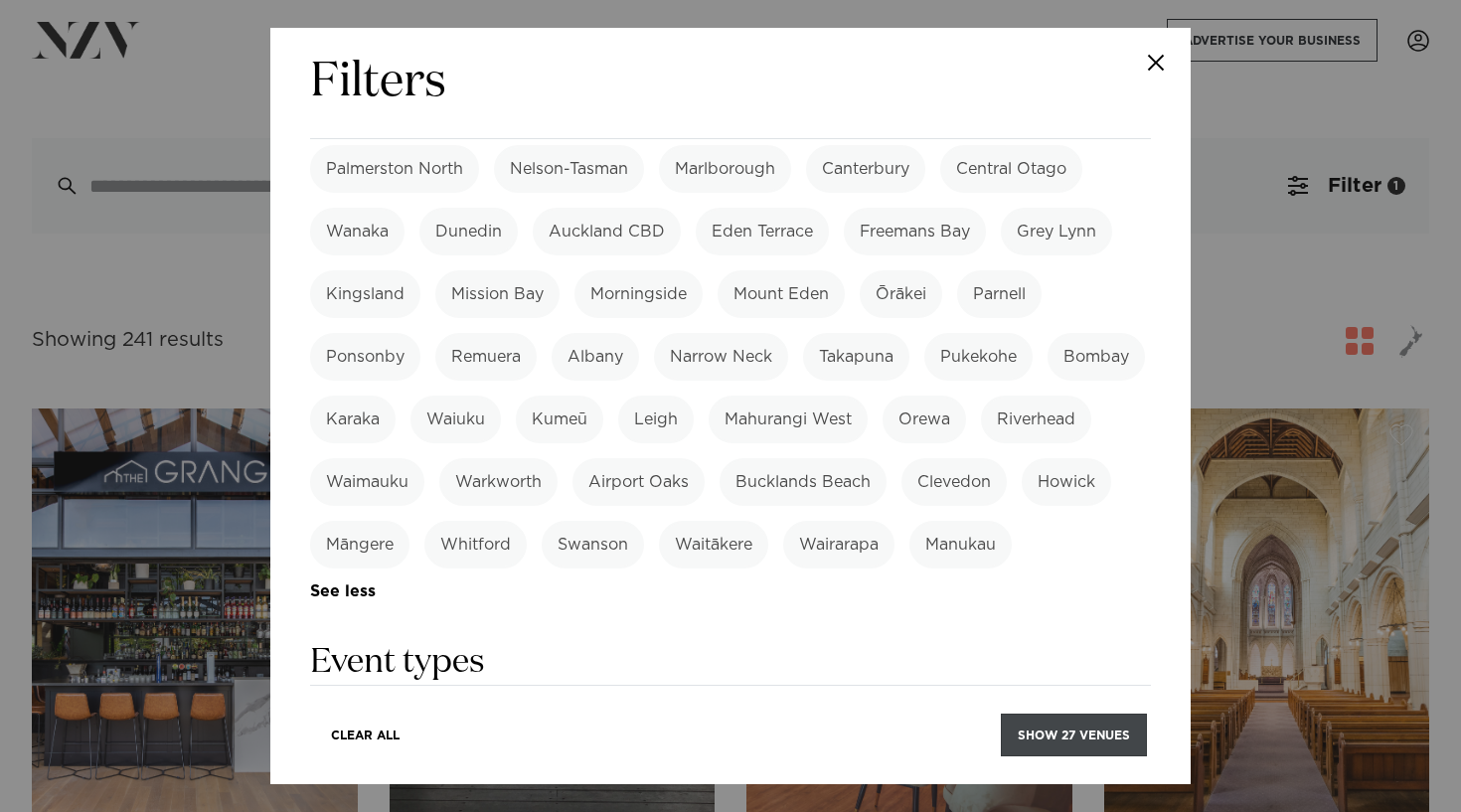 click on "Show 27 venues" at bounding box center [1073, 734] 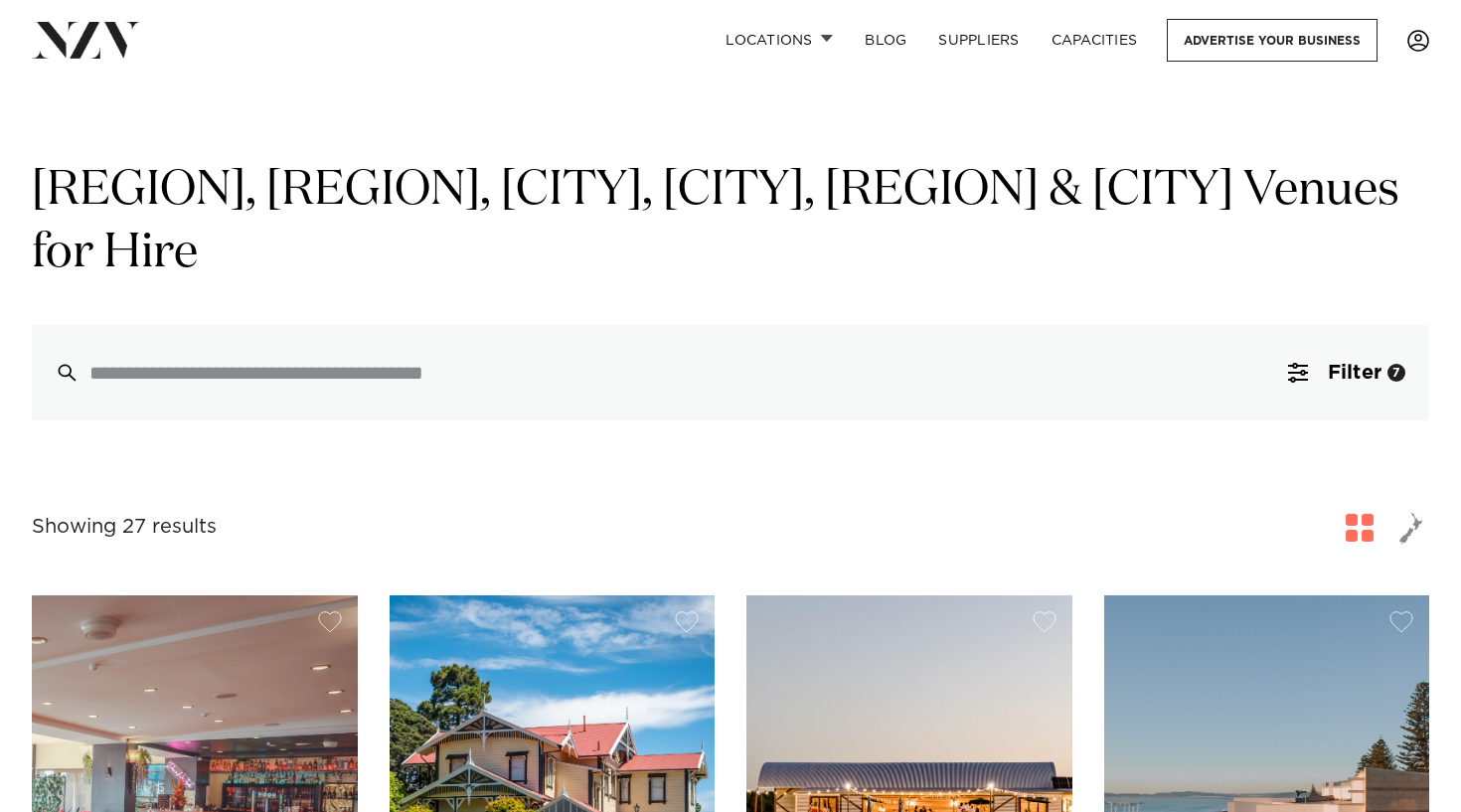 scroll, scrollTop: 0, scrollLeft: 0, axis: both 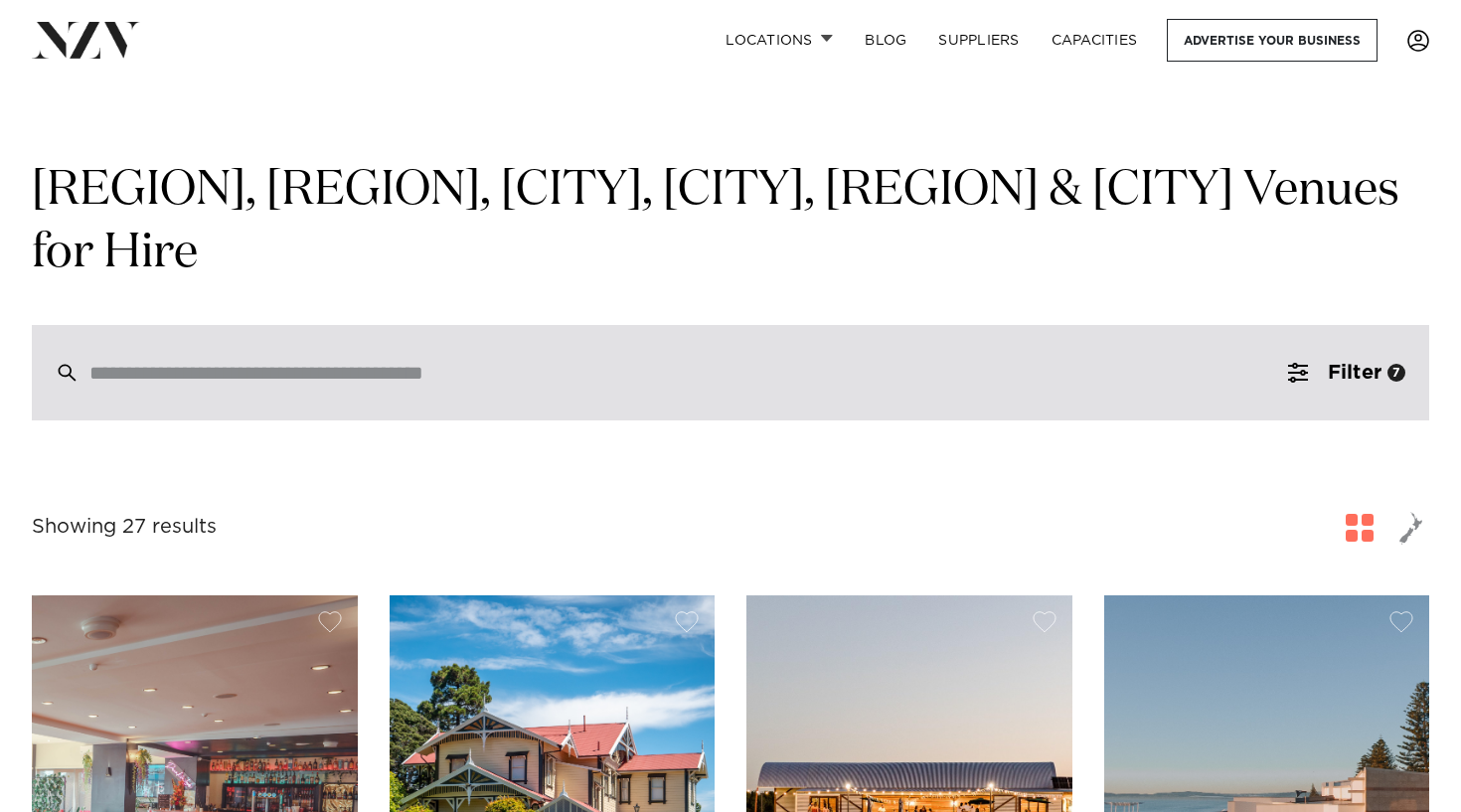 click at bounding box center (688, 373) 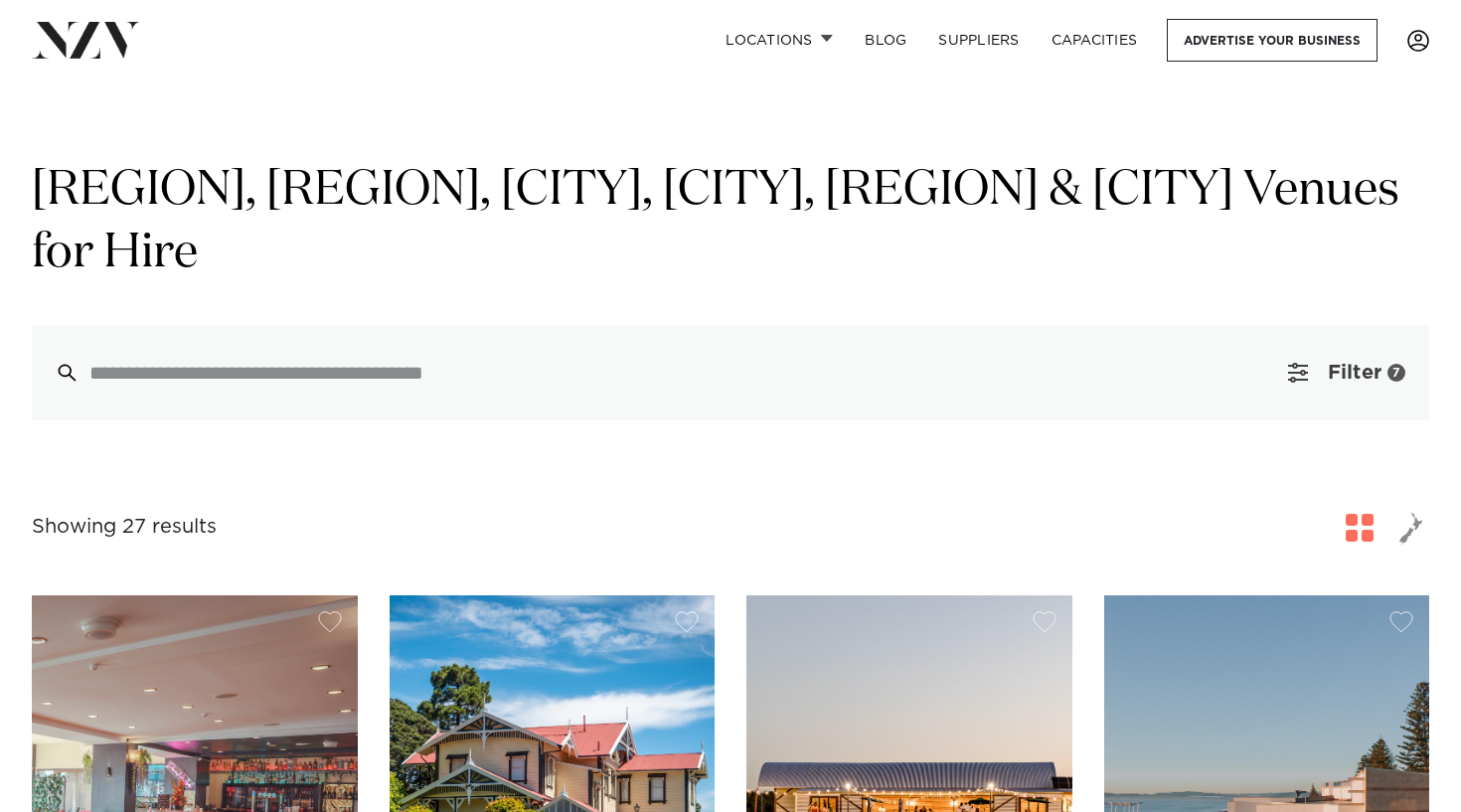 click on "Filter" at bounding box center [1355, 373] 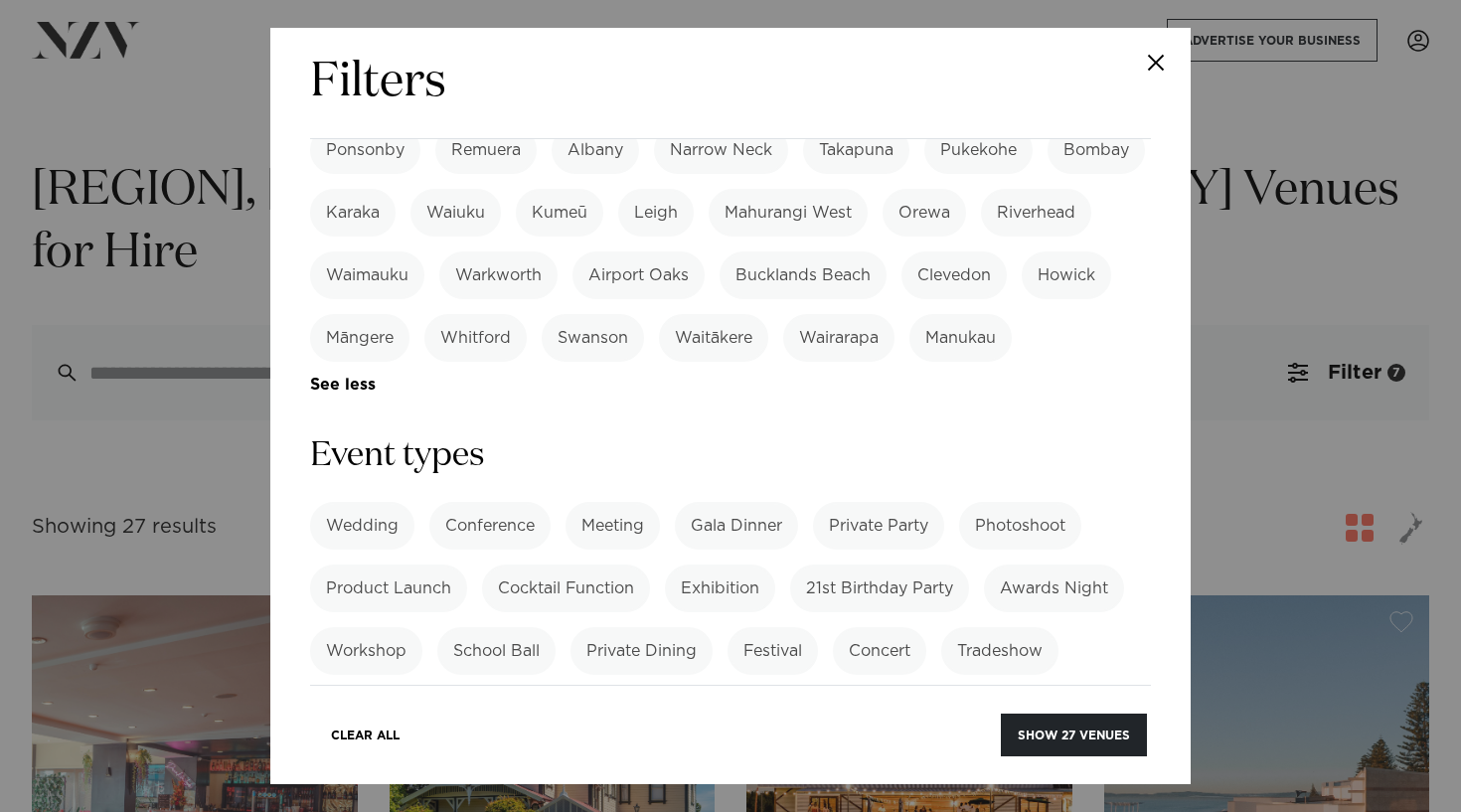 scroll, scrollTop: 480, scrollLeft: 0, axis: vertical 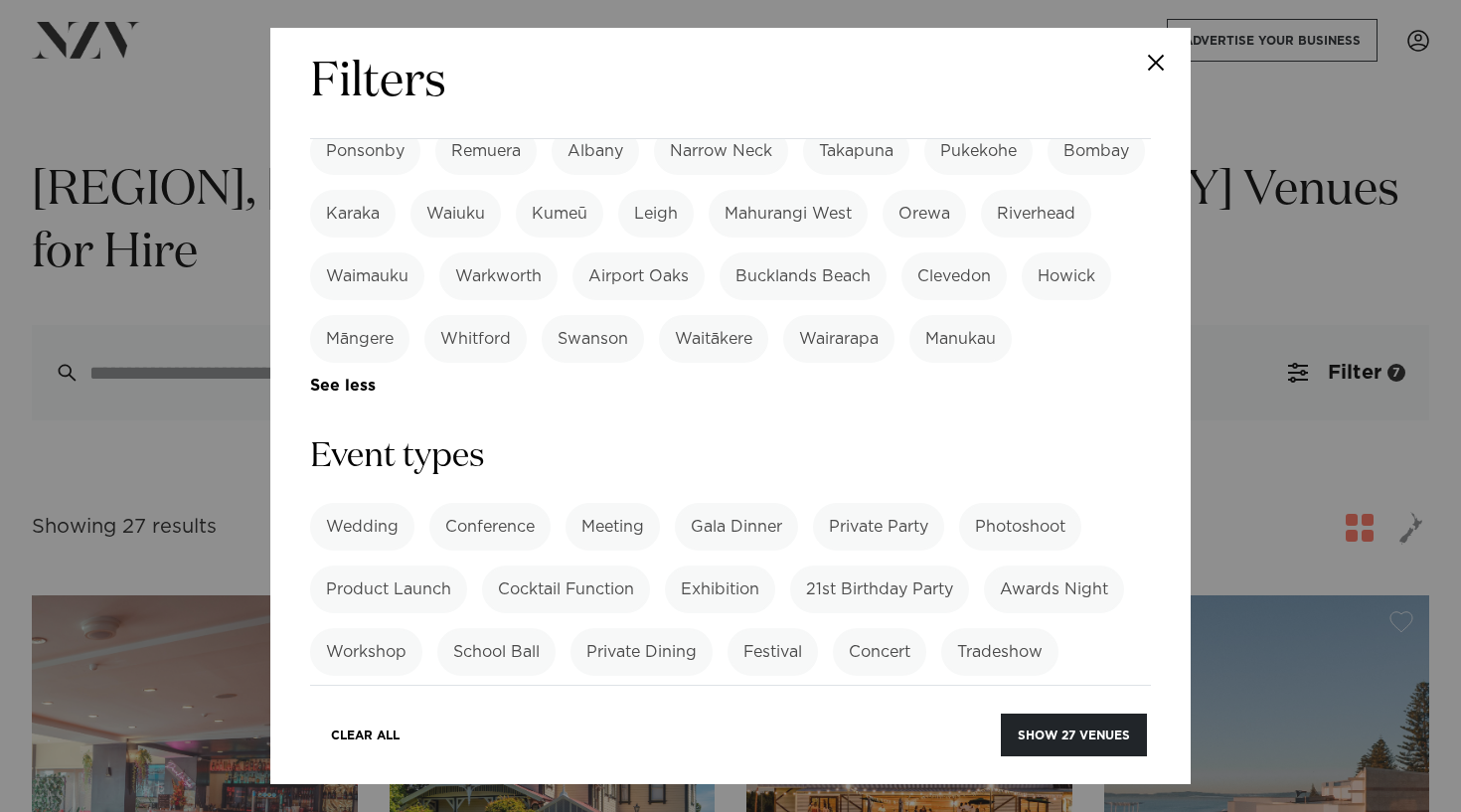 click on "Manukau" at bounding box center [960, 339] 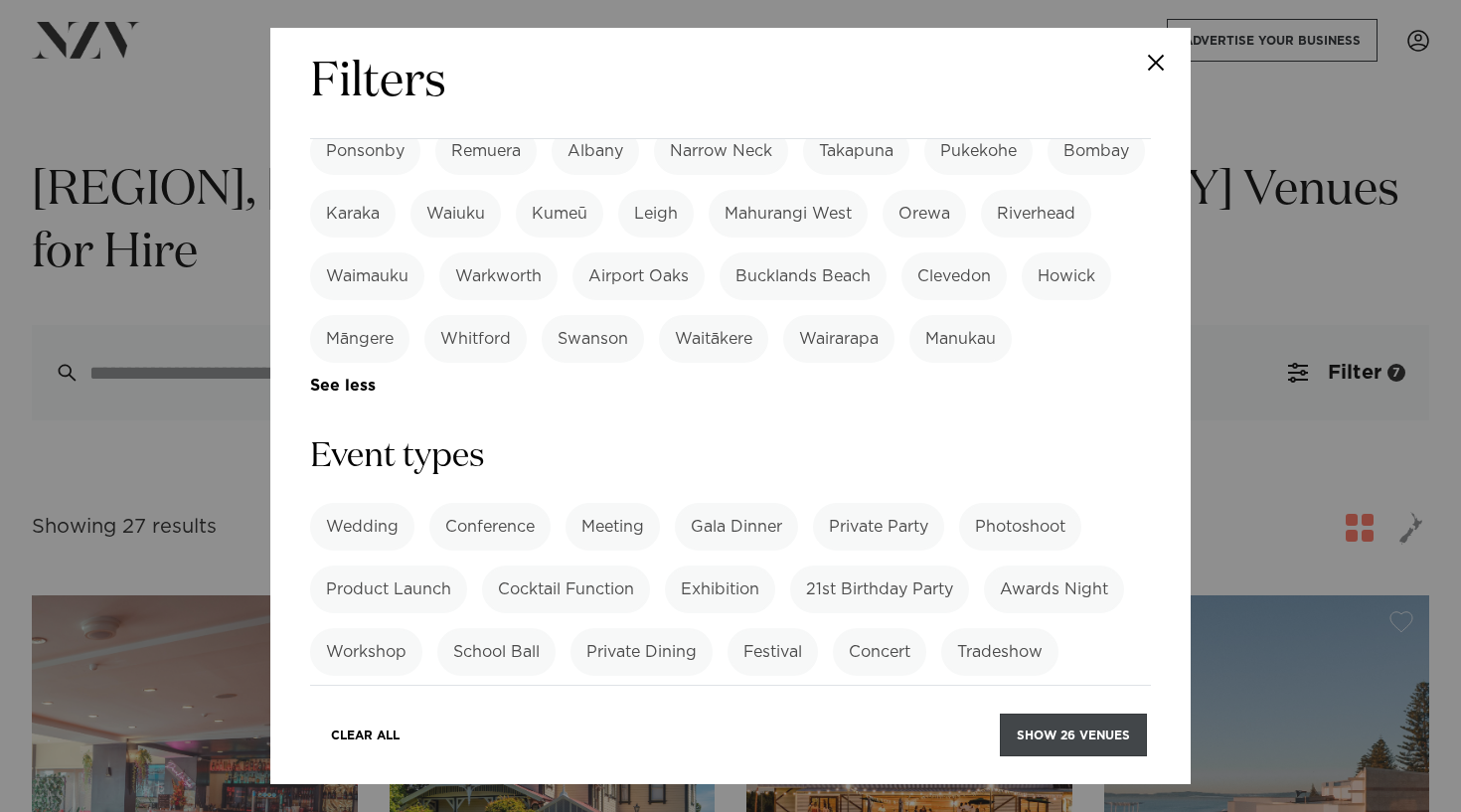 click on "Show 26 venues" at bounding box center (1073, 734) 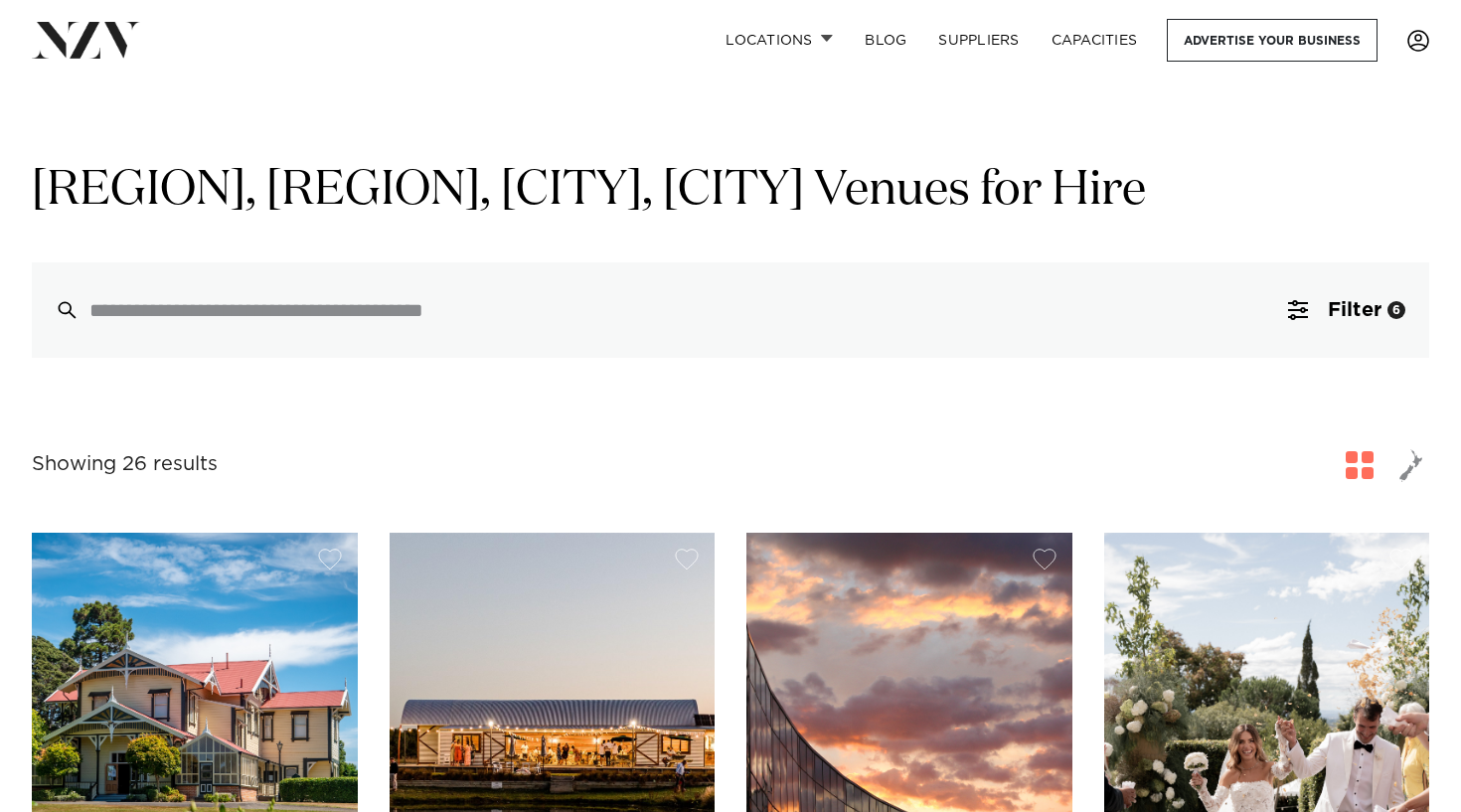 scroll, scrollTop: 0, scrollLeft: 0, axis: both 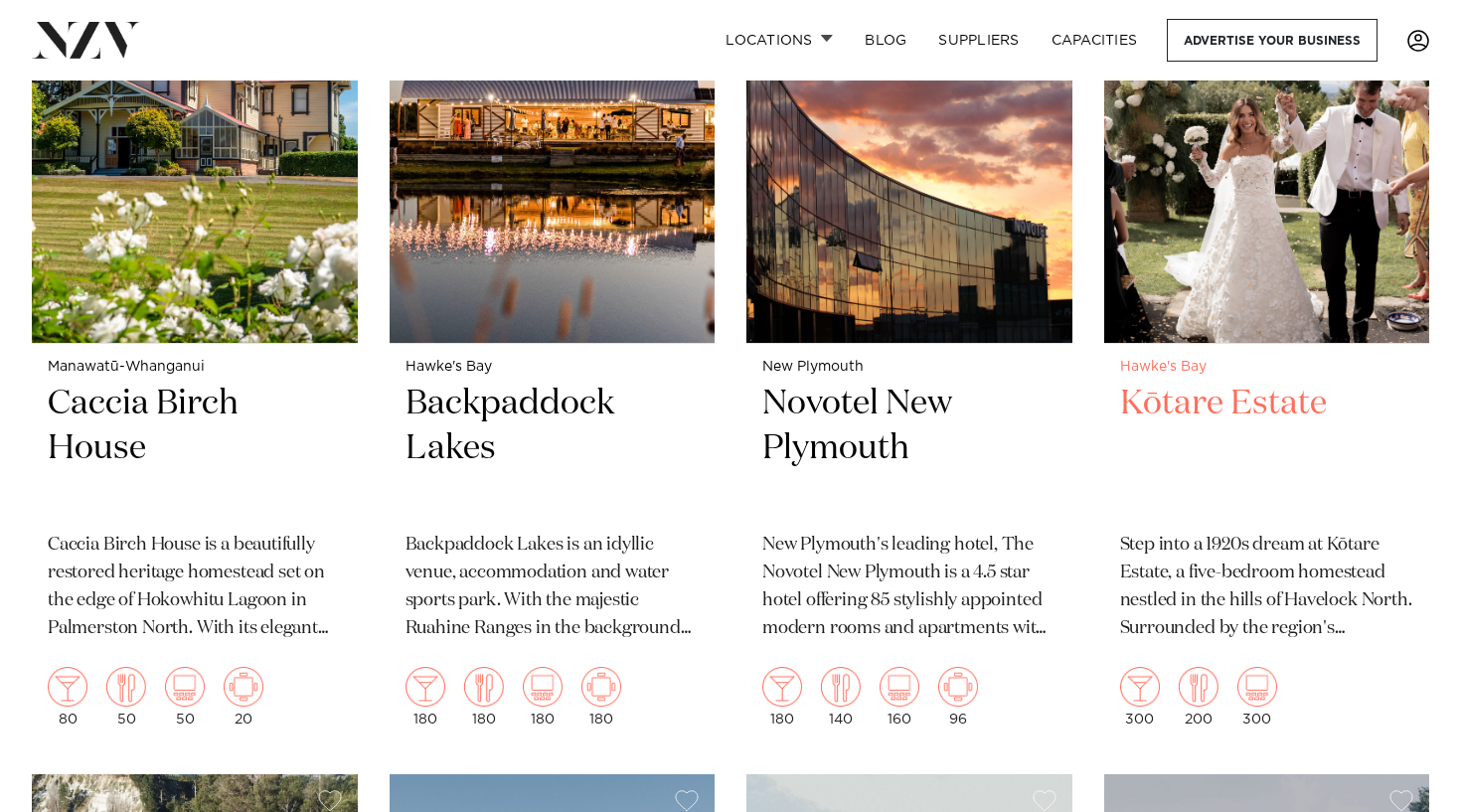 click on "Kōtare Estate" at bounding box center (1267, 448) 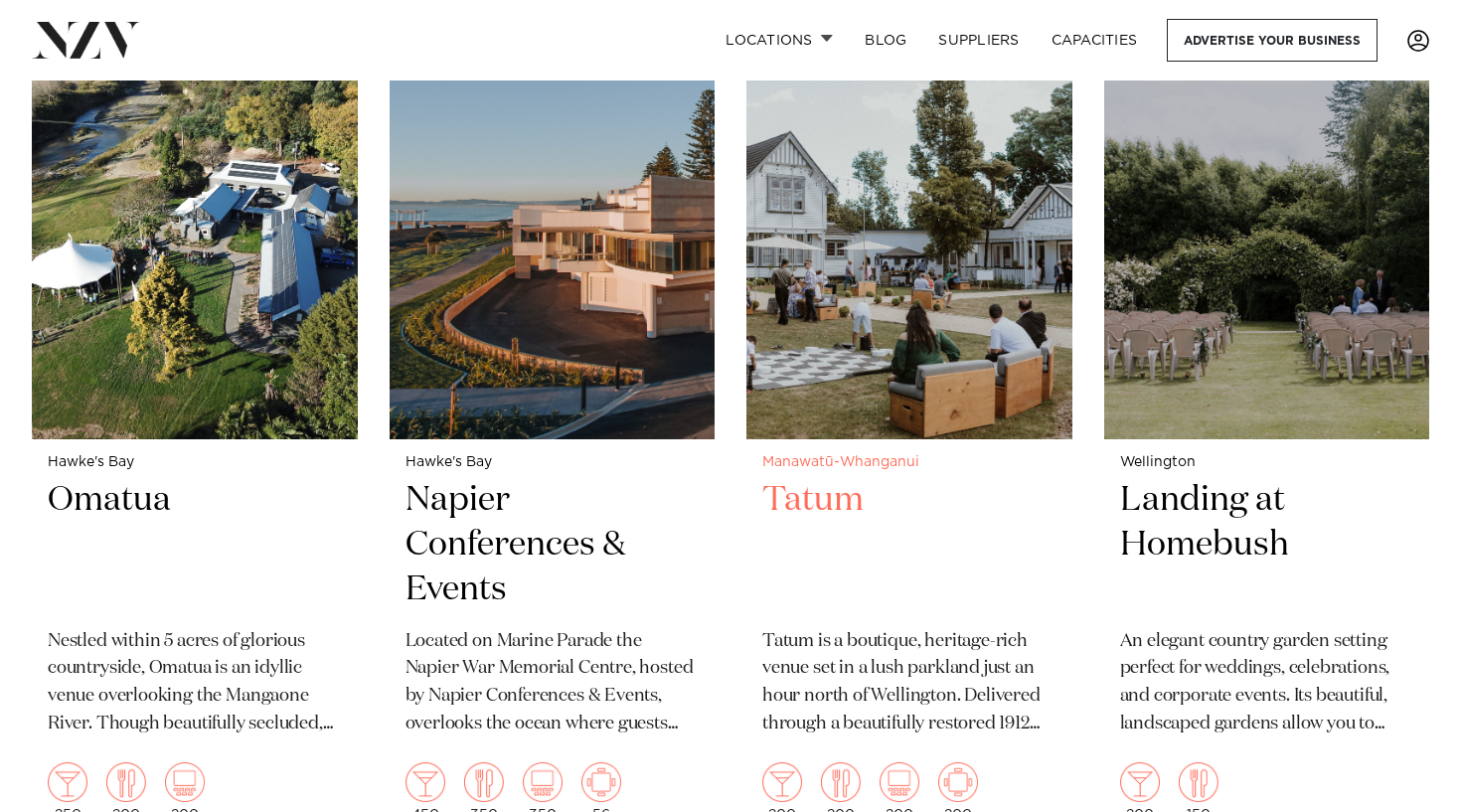 scroll, scrollTop: 1494, scrollLeft: 0, axis: vertical 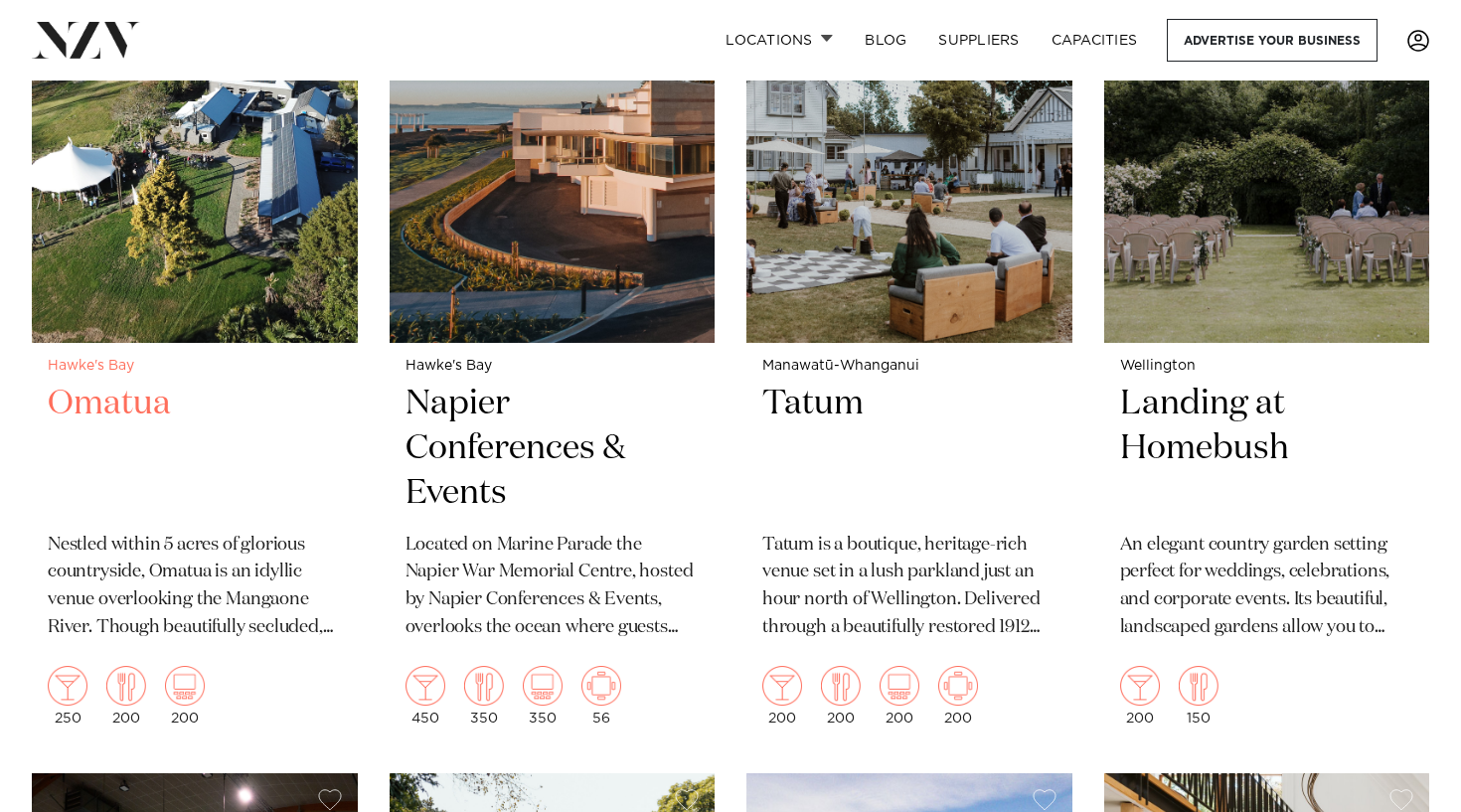 click on "Omatua" at bounding box center (195, 448) 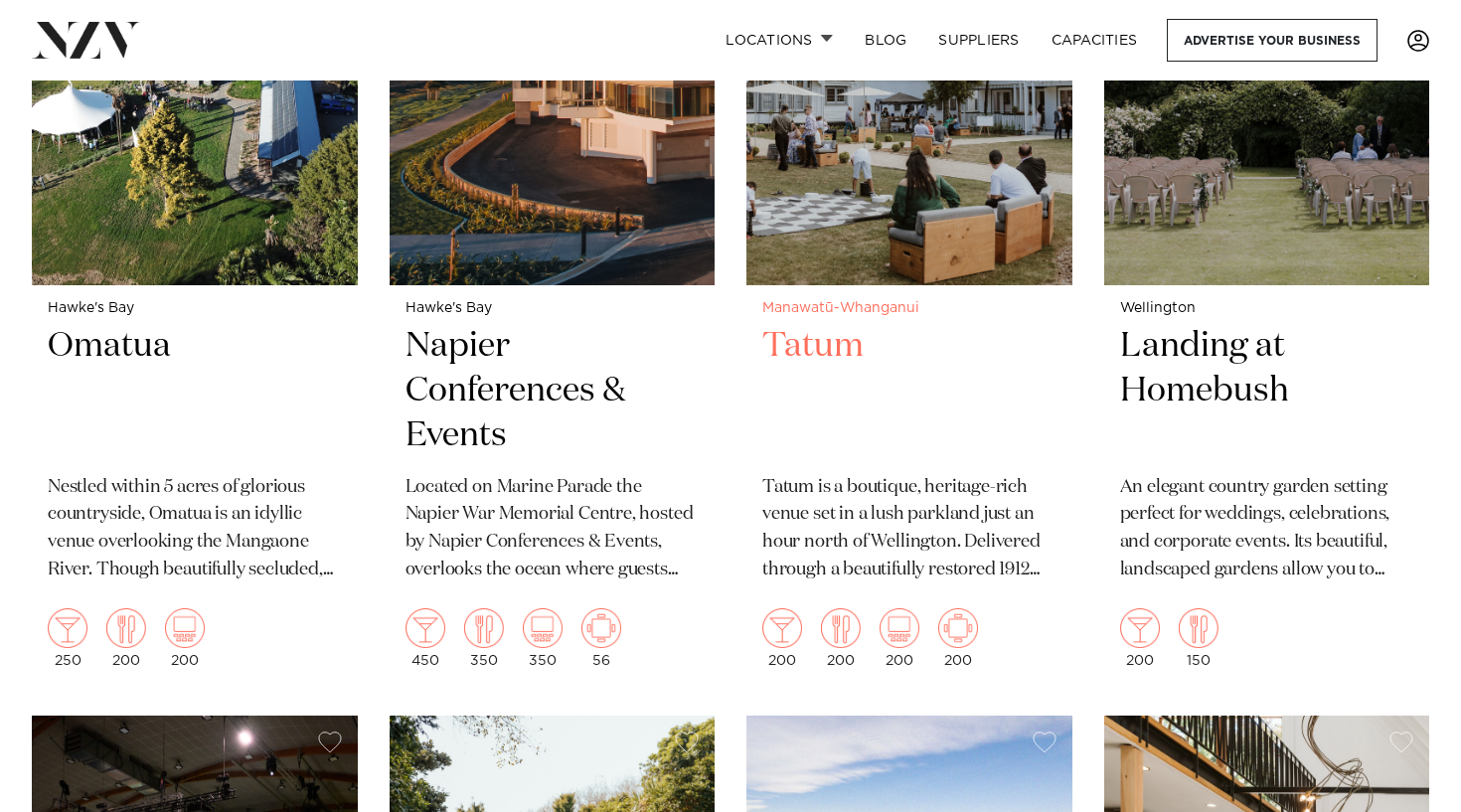scroll, scrollTop: 1567, scrollLeft: 0, axis: vertical 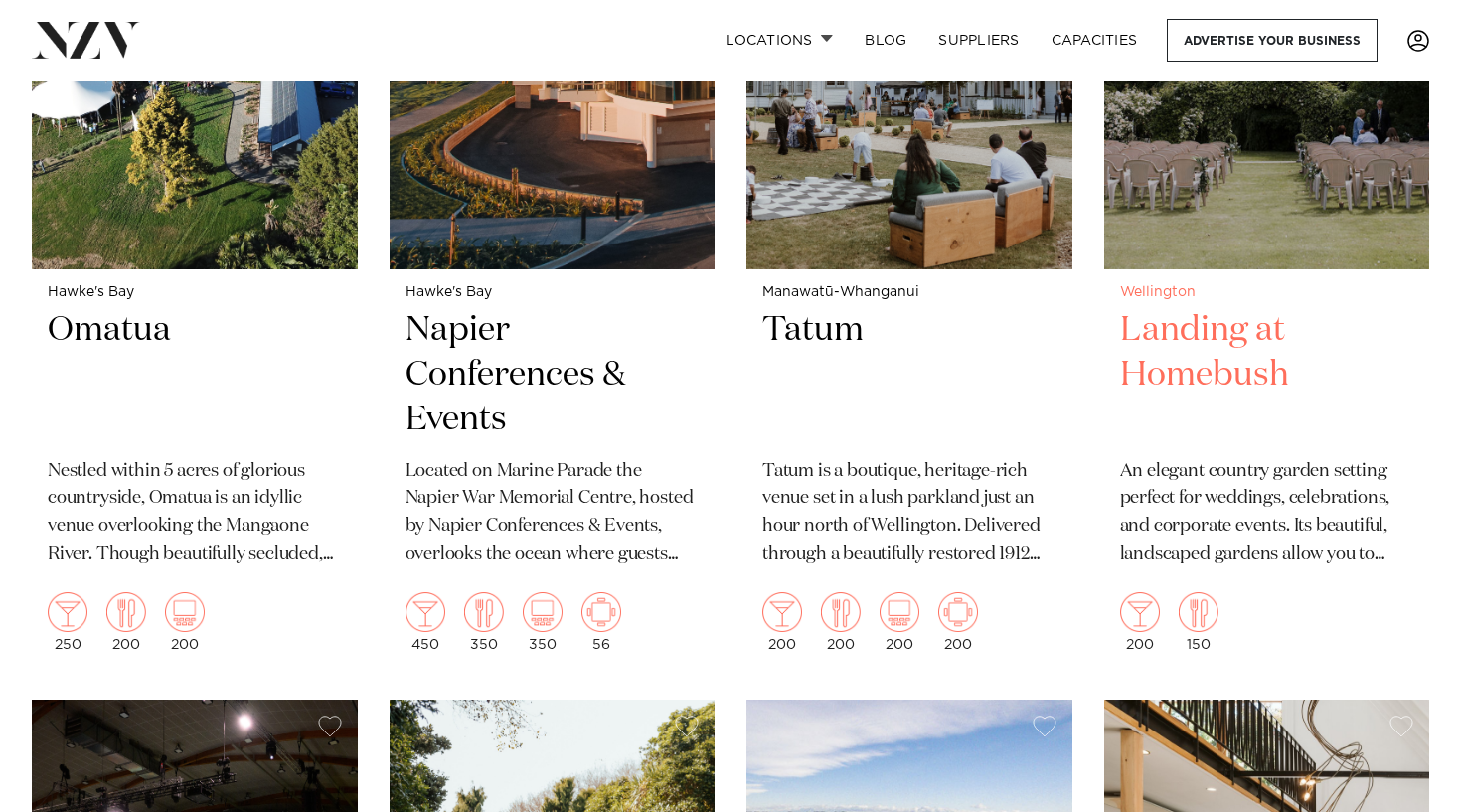 click on "Landing at Homebush" at bounding box center (1267, 375) 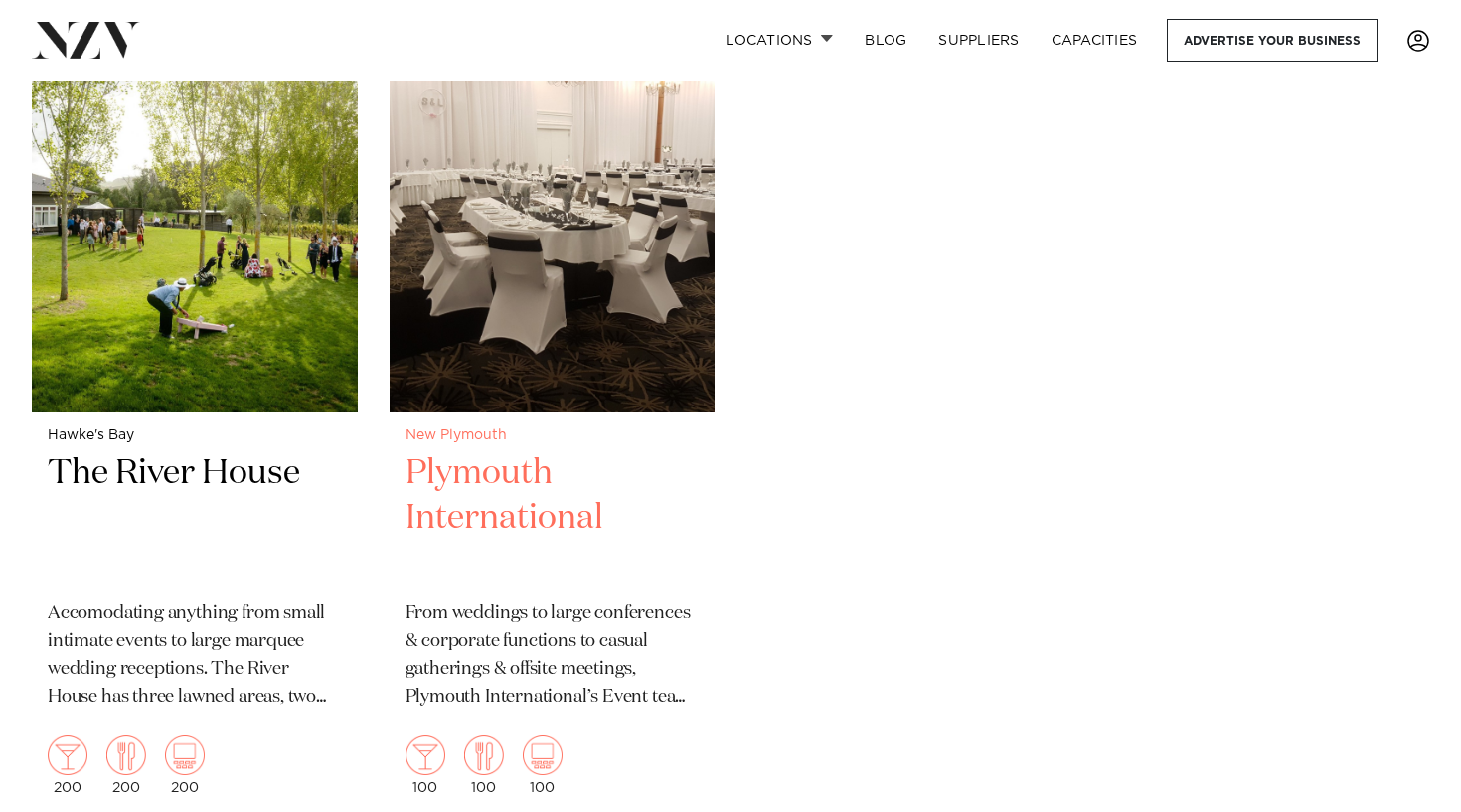scroll, scrollTop: 5765, scrollLeft: 0, axis: vertical 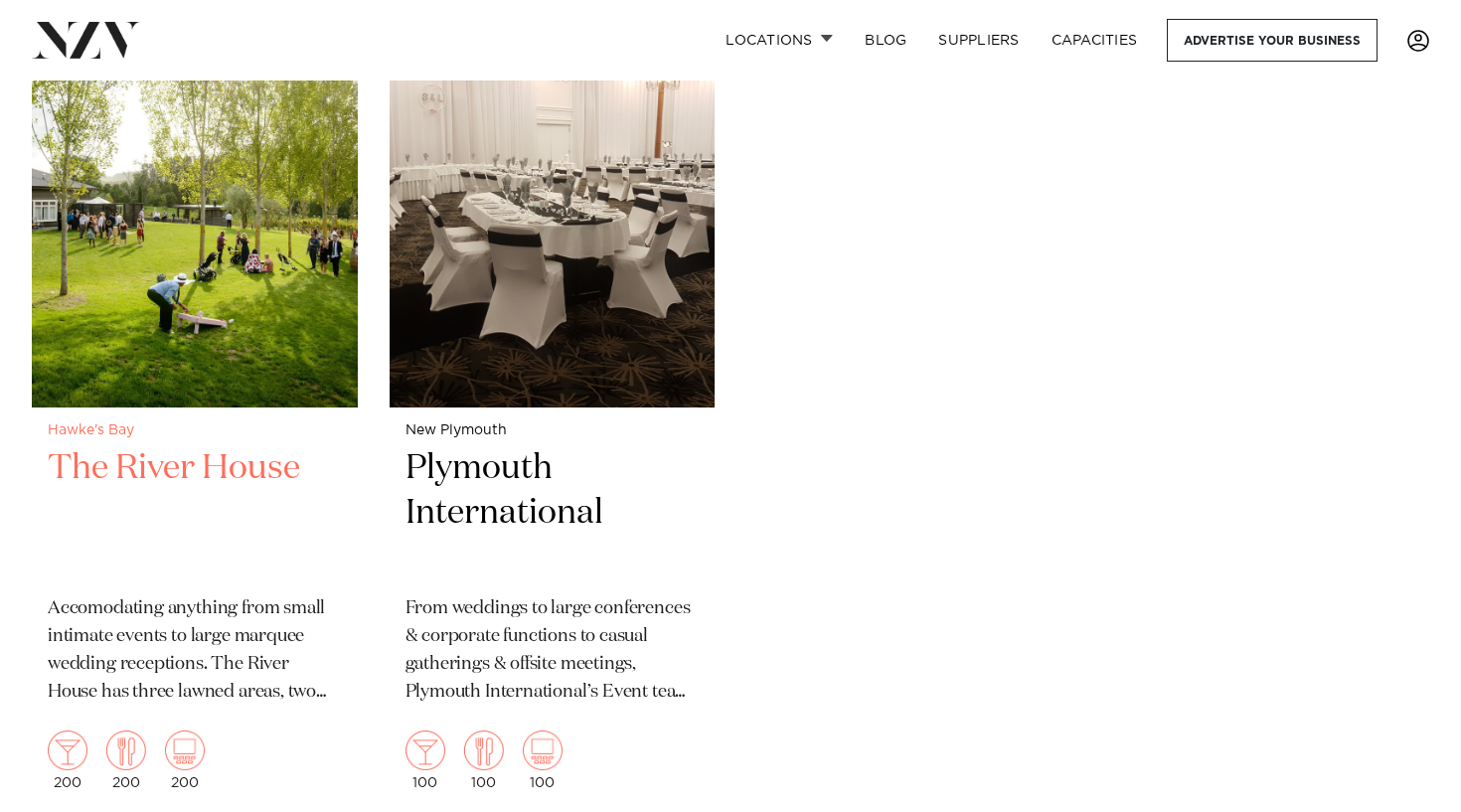 click on "The River House" at bounding box center (195, 513) 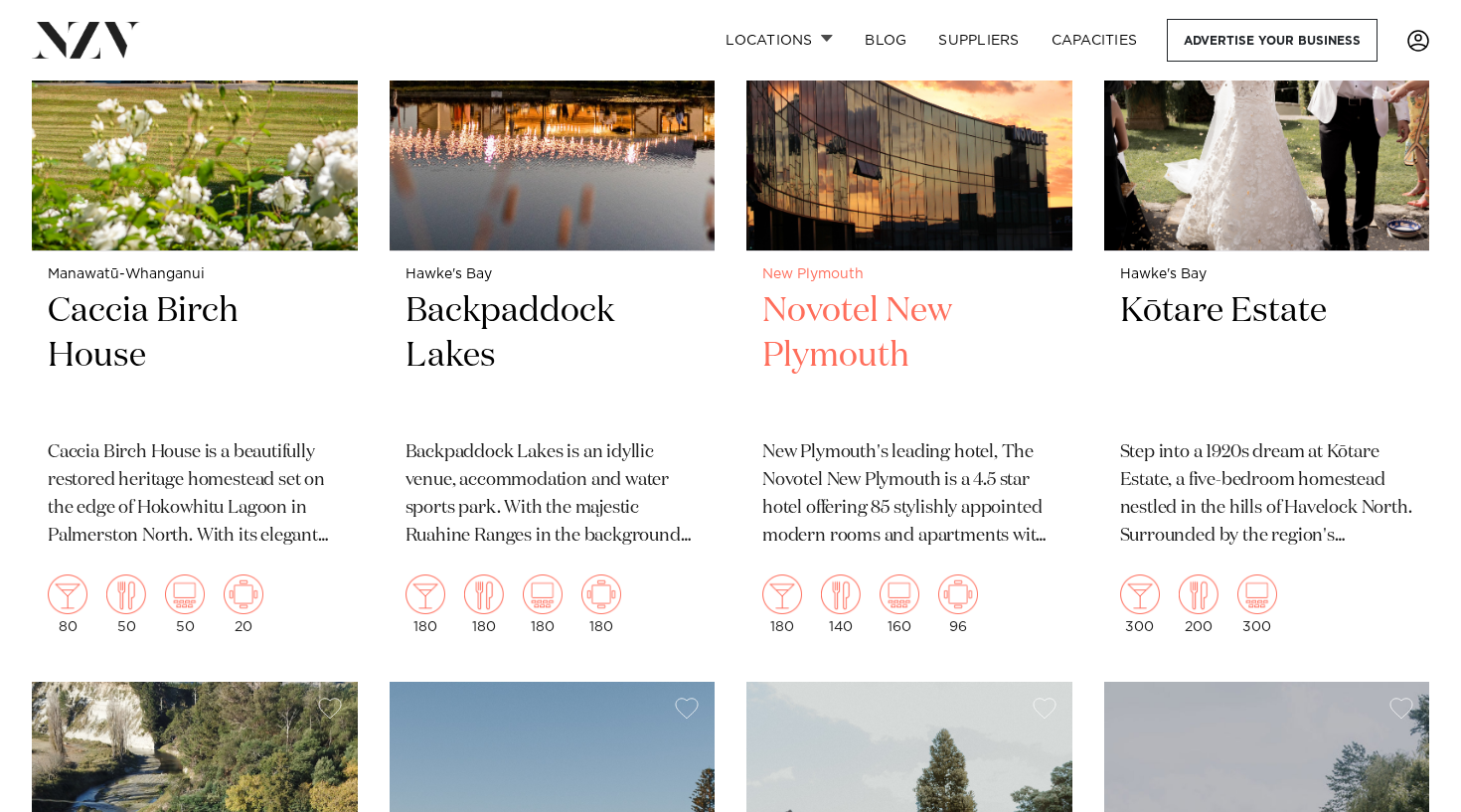 scroll, scrollTop: 714, scrollLeft: 0, axis: vertical 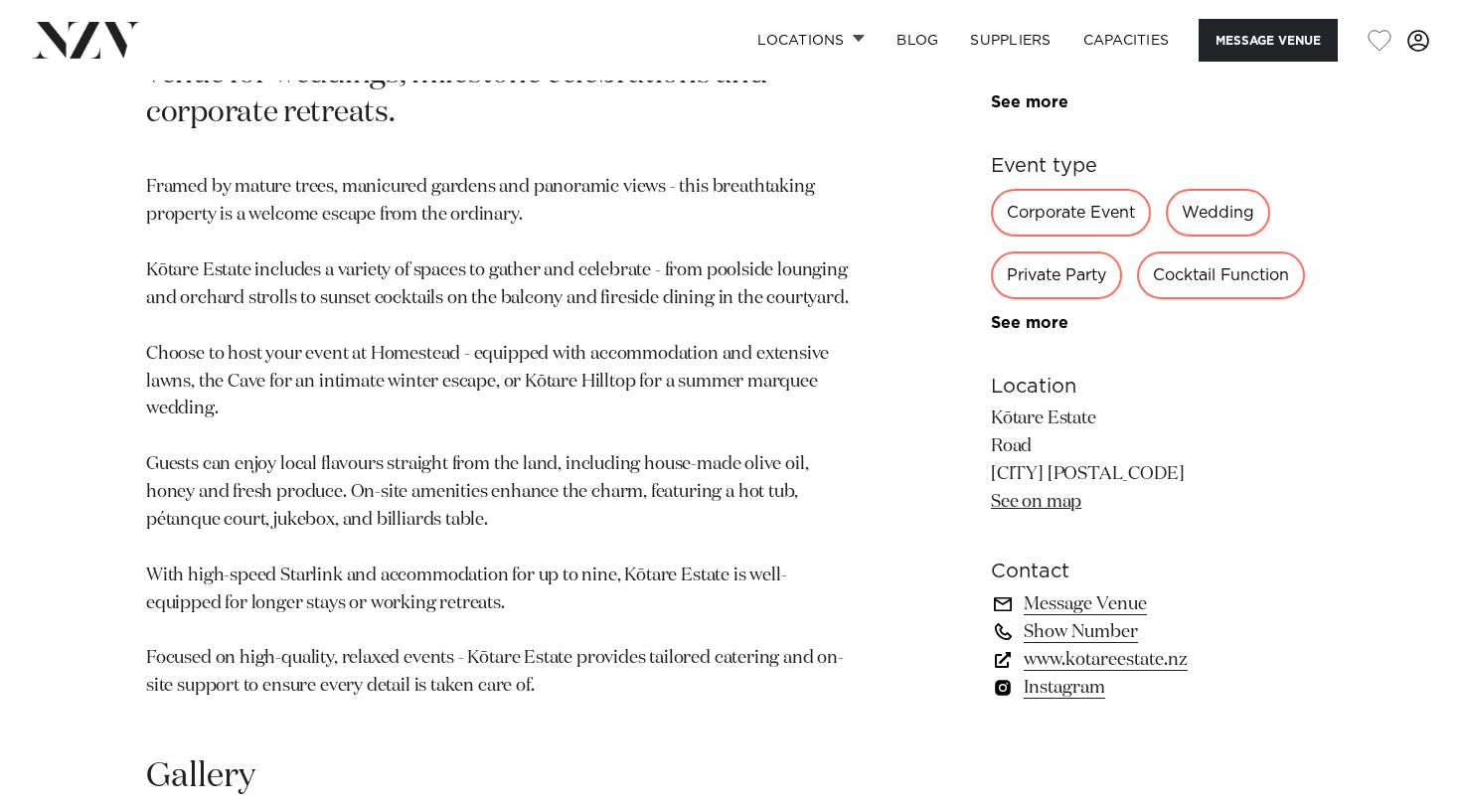 click on "www.kotareestate.nz" at bounding box center (1153, 659) 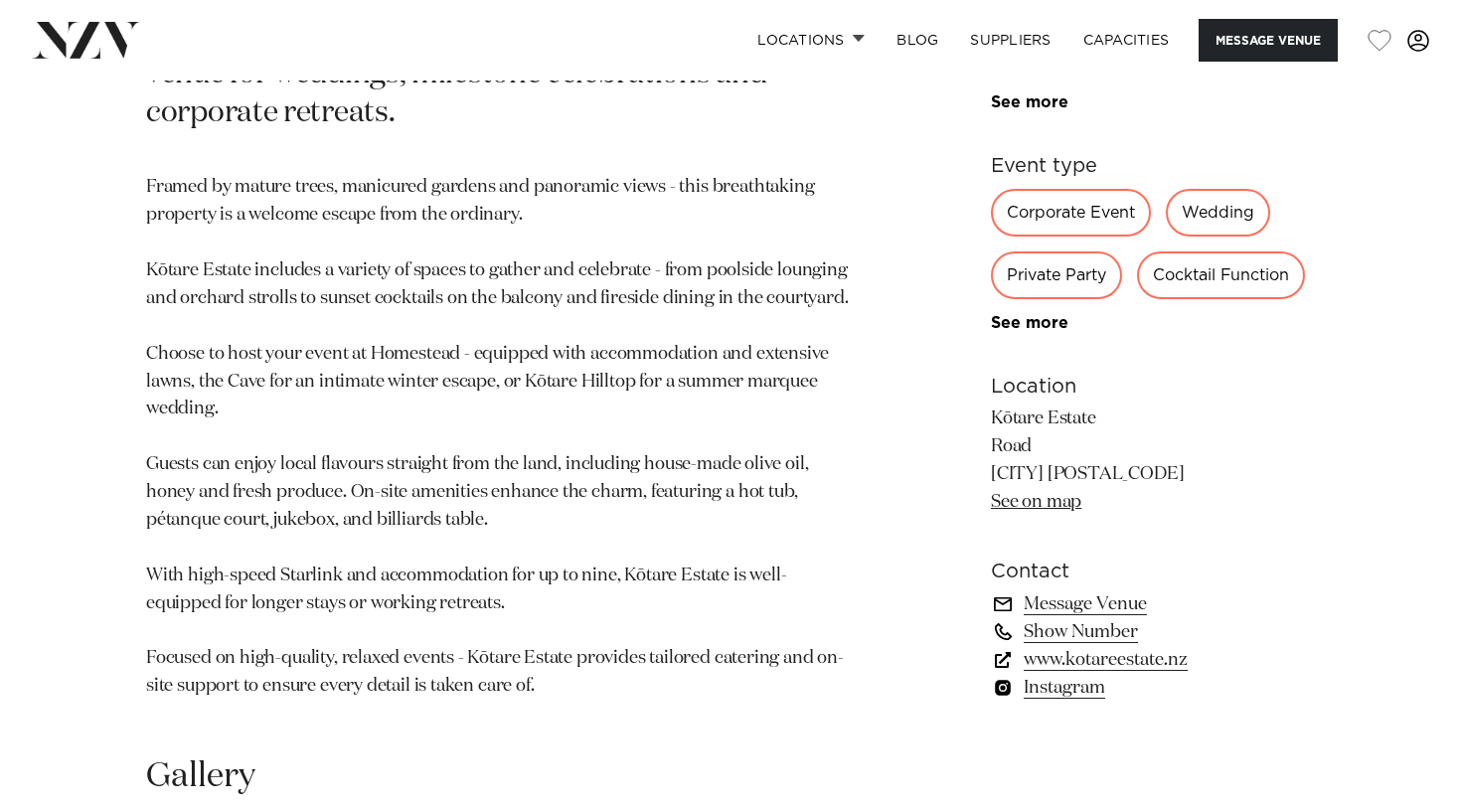 click on "Message Venue" at bounding box center (1153, 603) 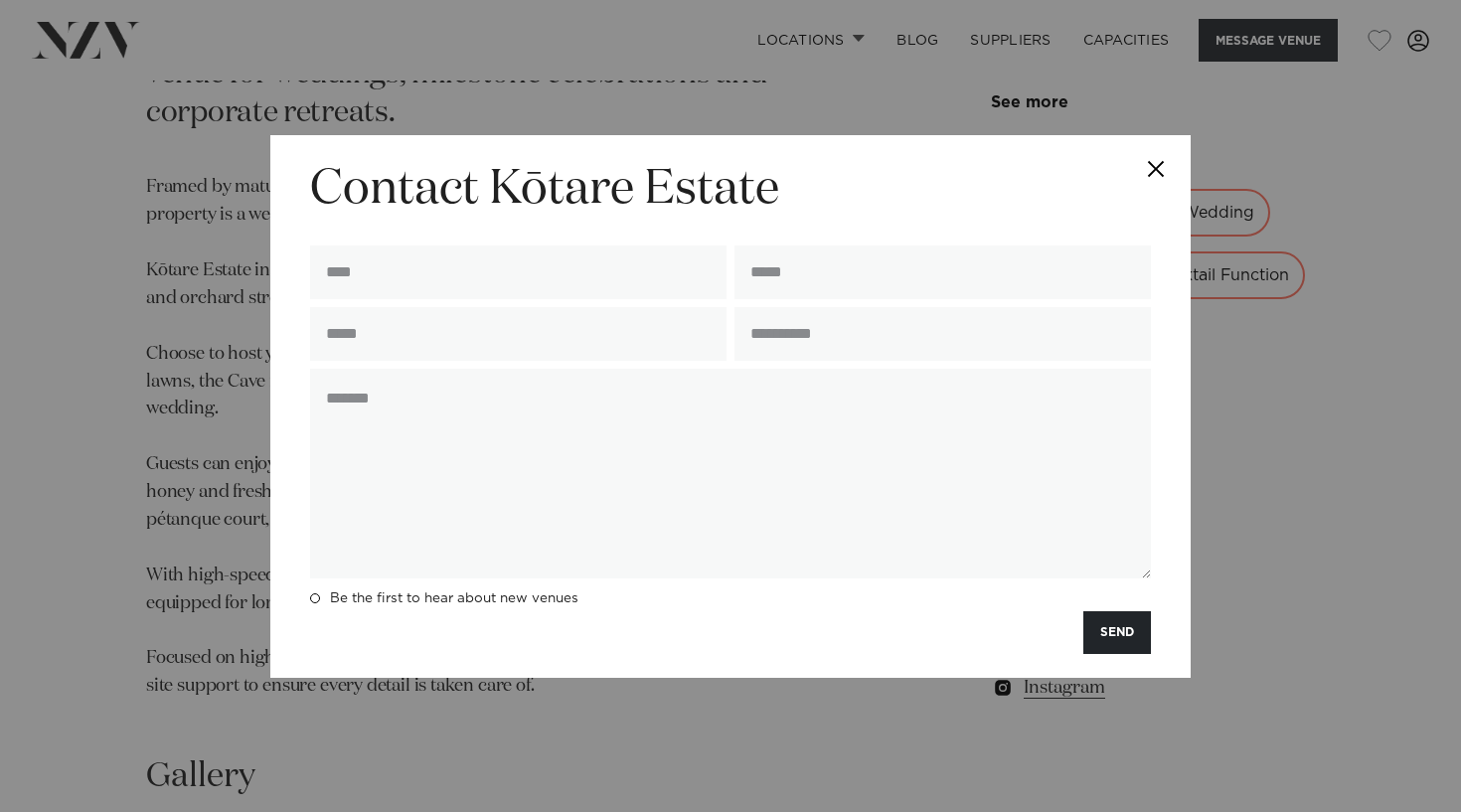 click at bounding box center [1156, 170] 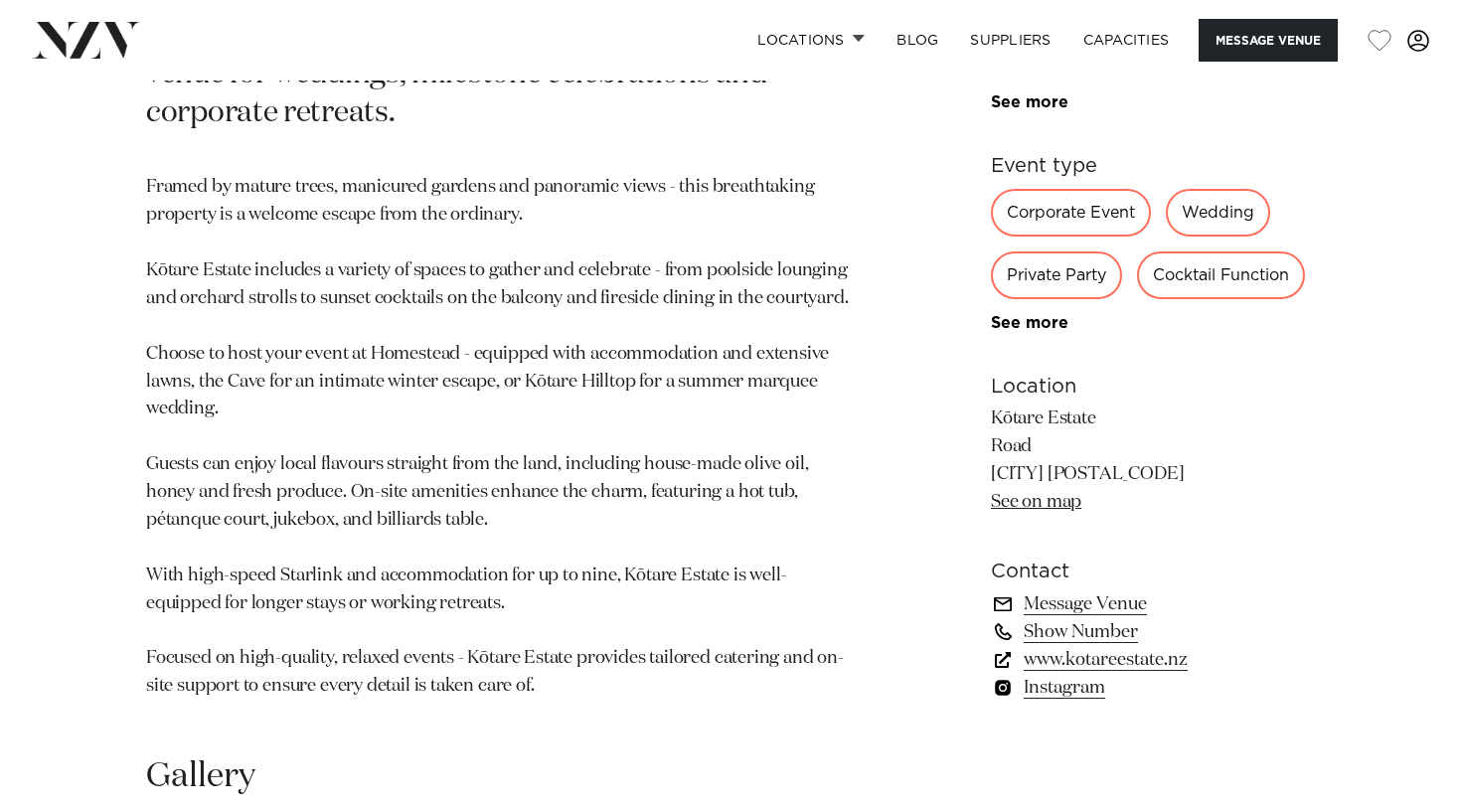 click on "www.kotareestate.nz" at bounding box center [1153, 659] 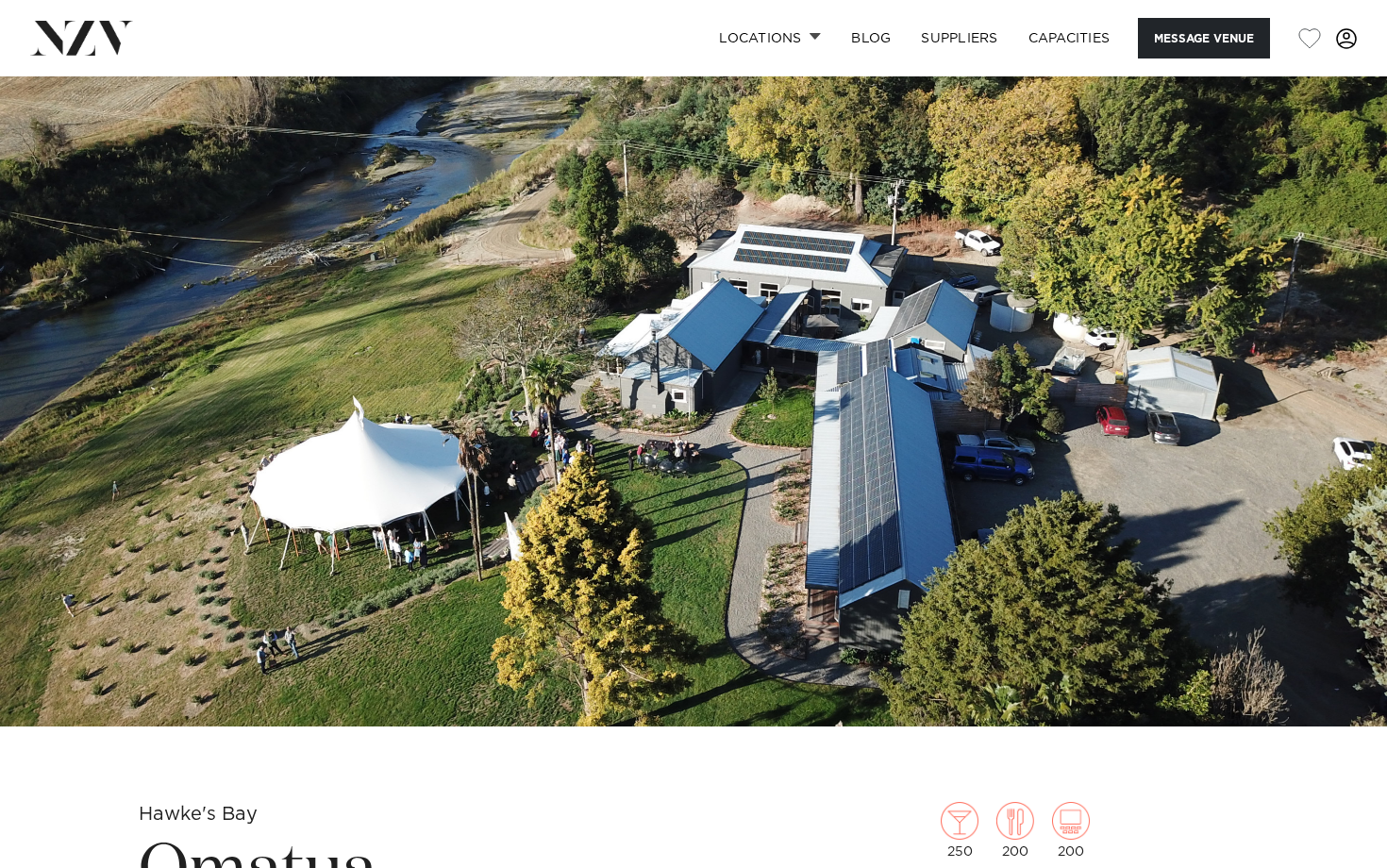 scroll, scrollTop: 0, scrollLeft: 0, axis: both 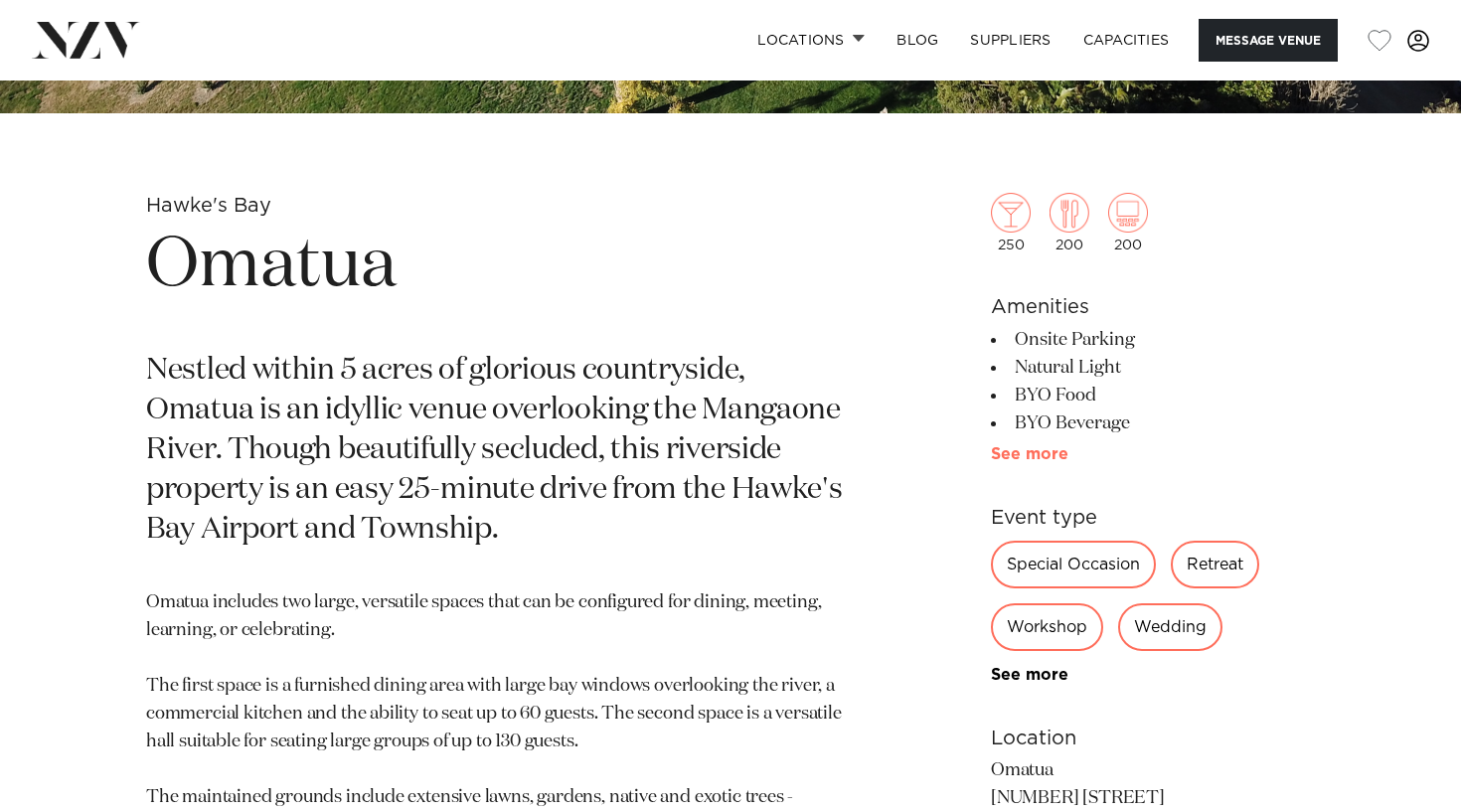 click on "See more" at bounding box center (1068, 454) 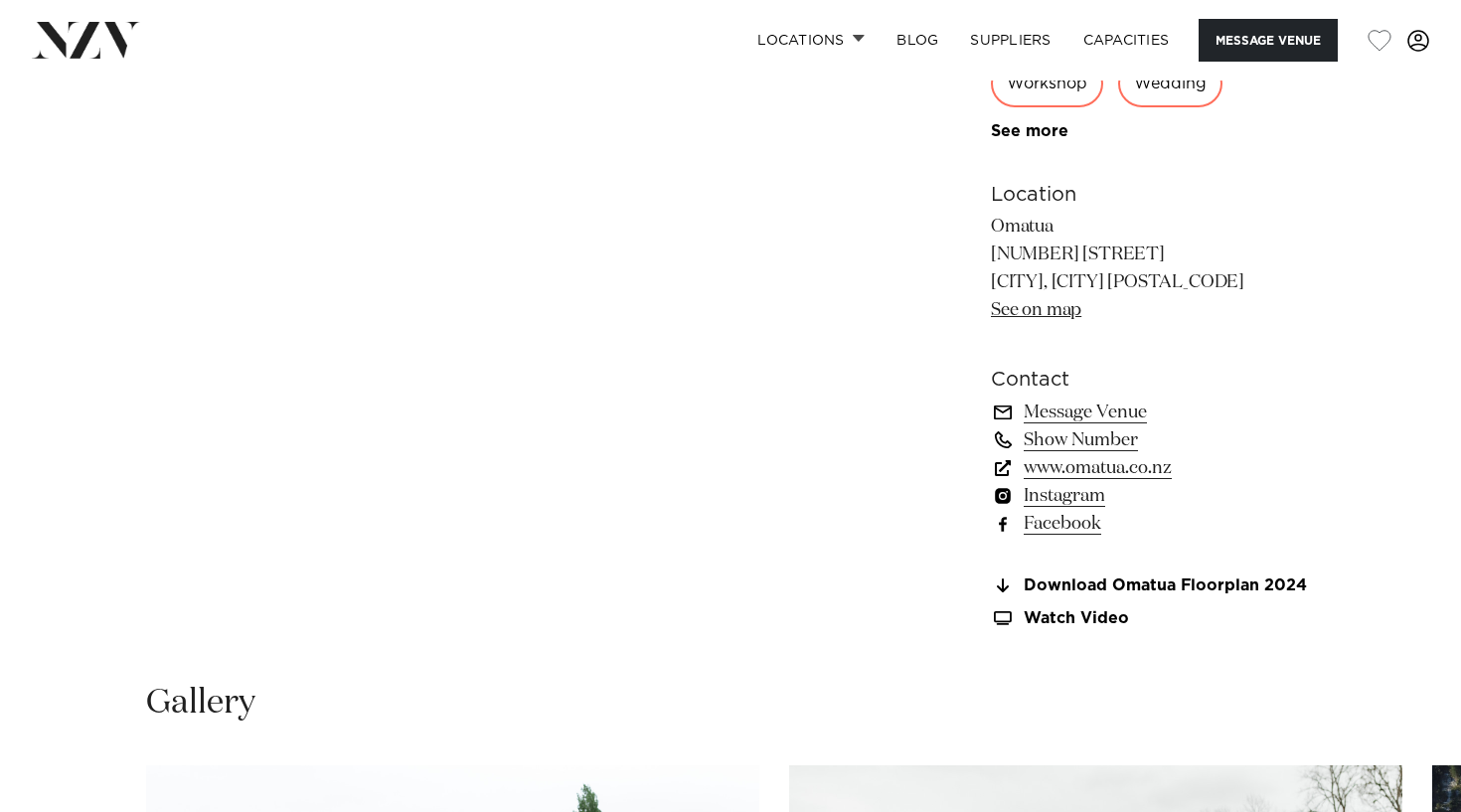 scroll, scrollTop: 1637, scrollLeft: 0, axis: vertical 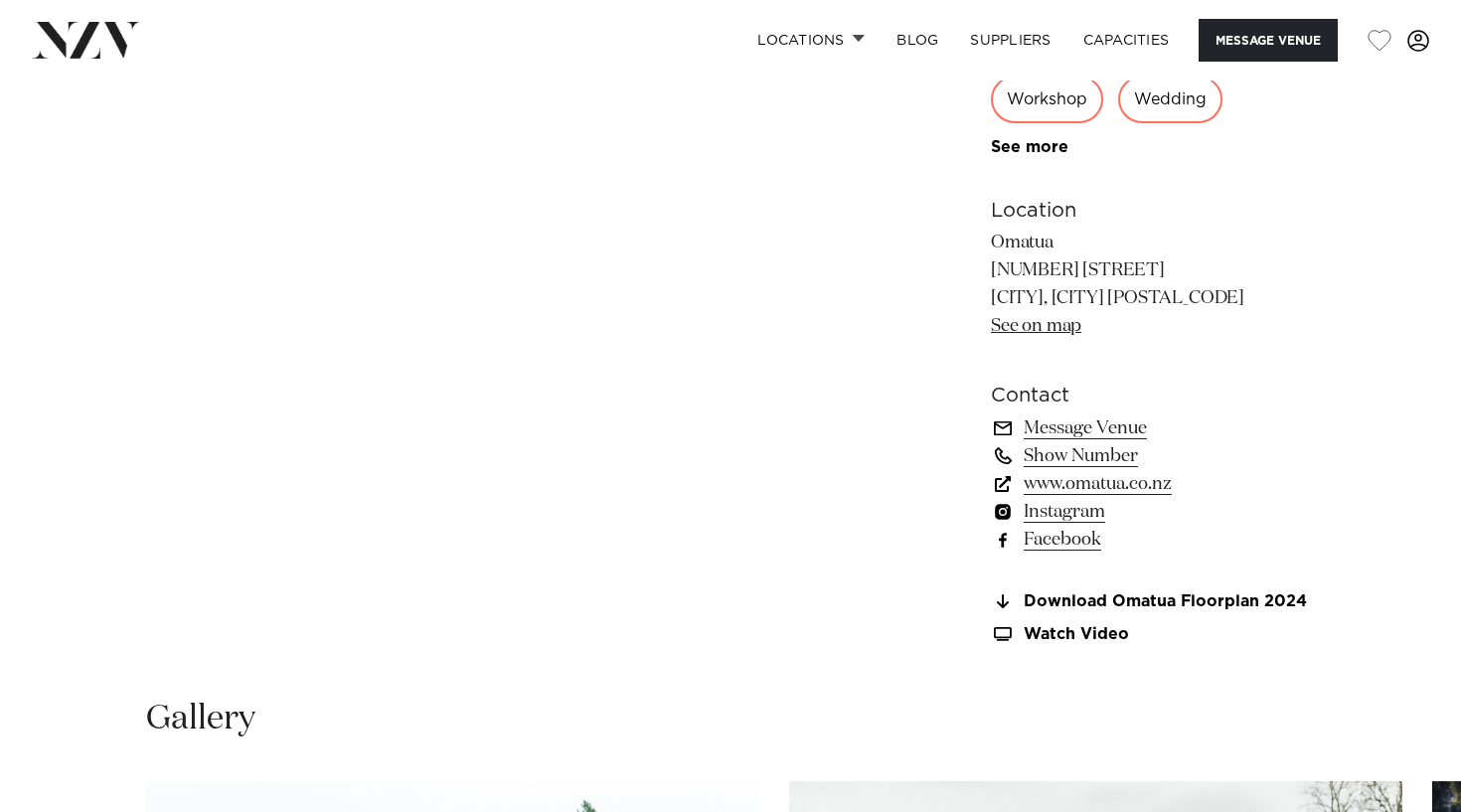 drag, startPoint x: 992, startPoint y: 268, endPoint x: 1187, endPoint y: 292, distance: 196.47137 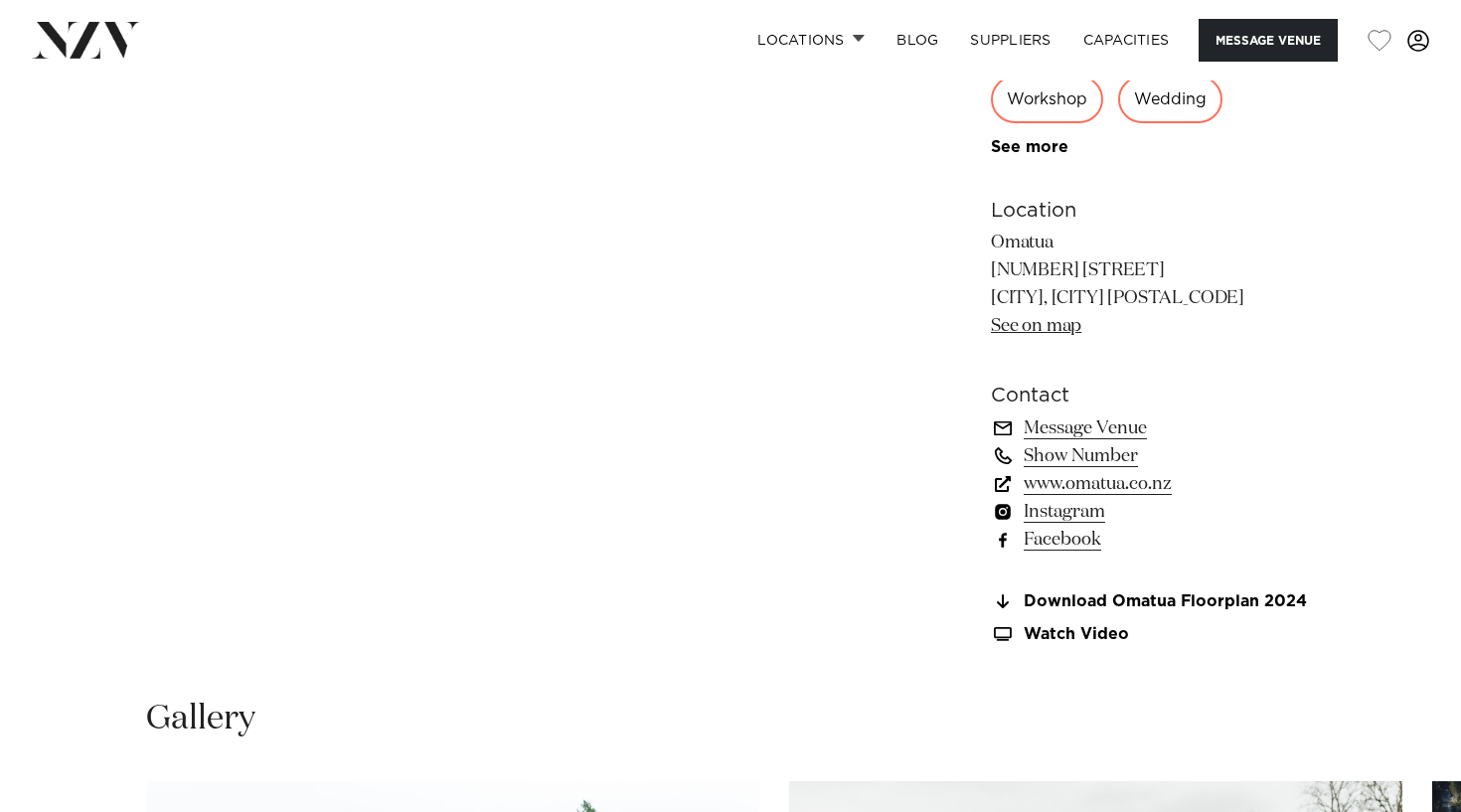 click on "See on map" at bounding box center [1036, 326] 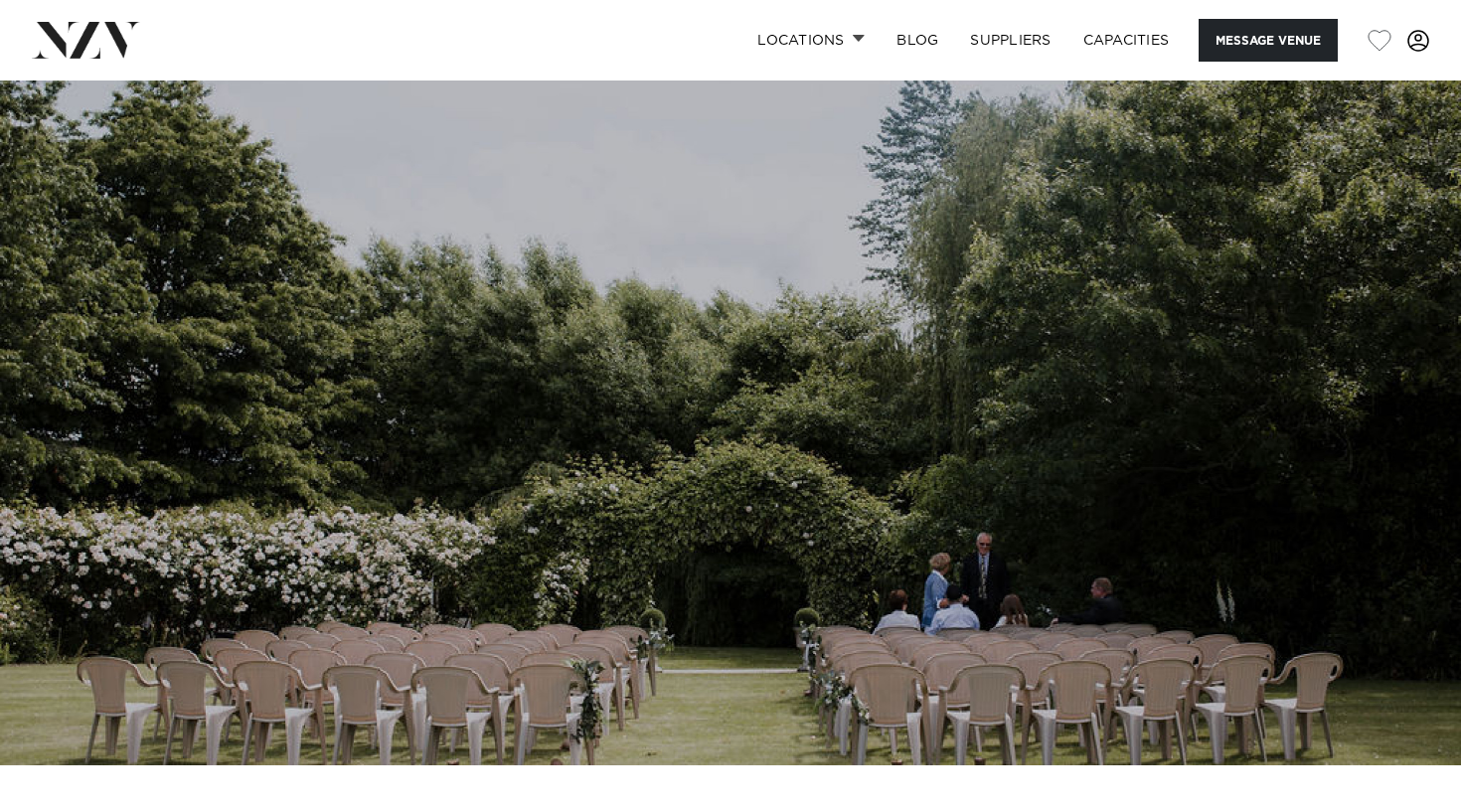 scroll, scrollTop: 0, scrollLeft: 0, axis: both 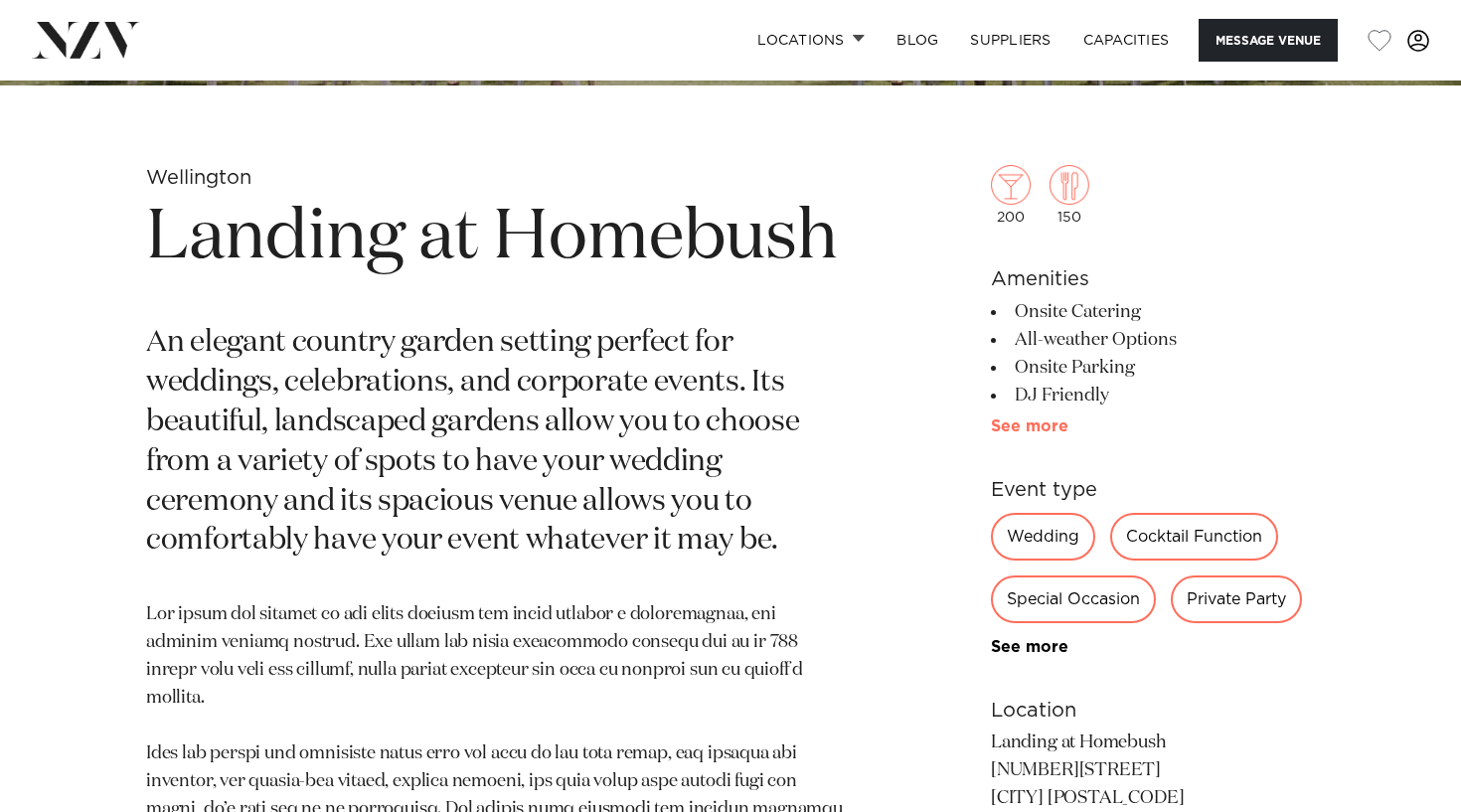 click on "See more" at bounding box center (1068, 426) 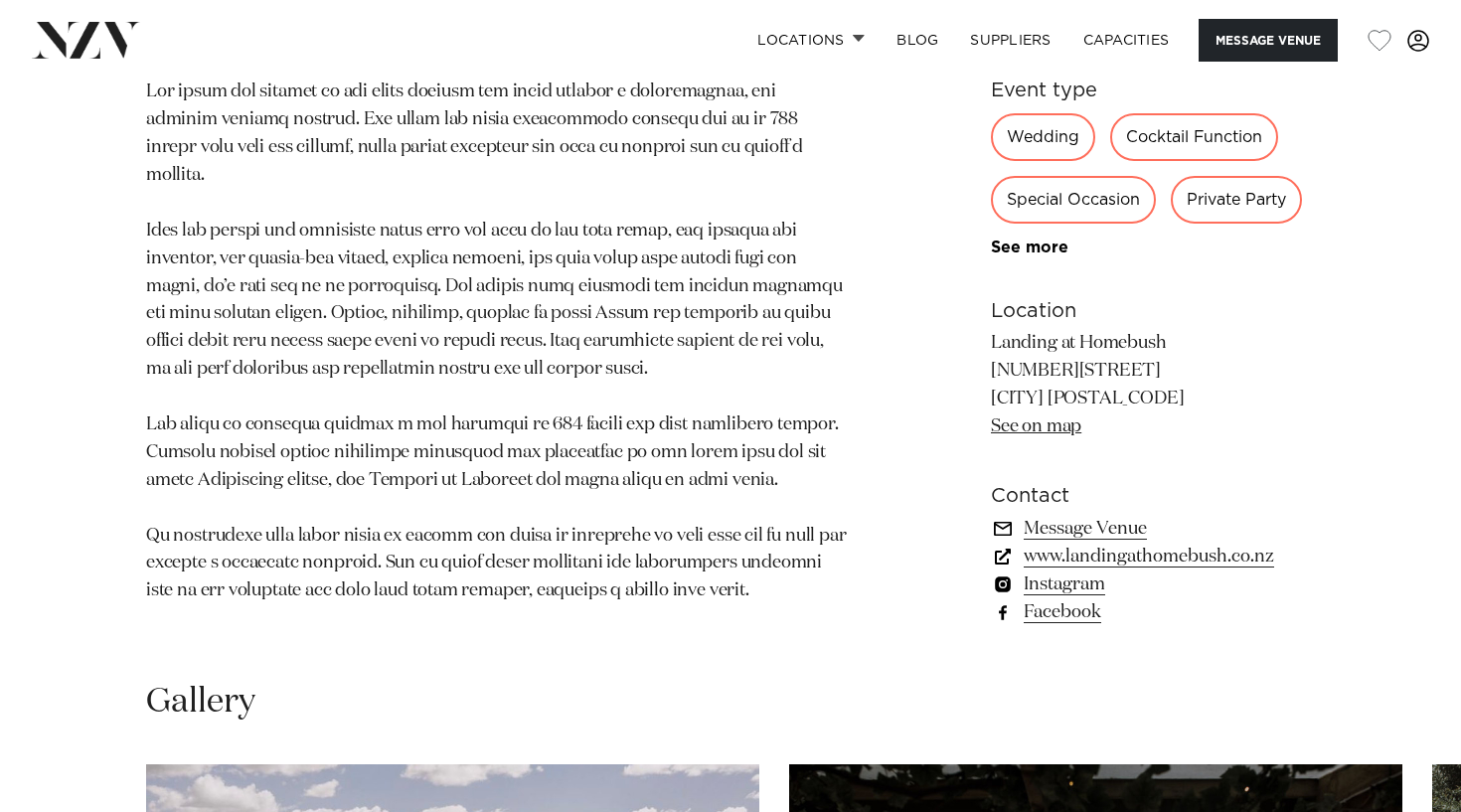 scroll, scrollTop: 1212, scrollLeft: 0, axis: vertical 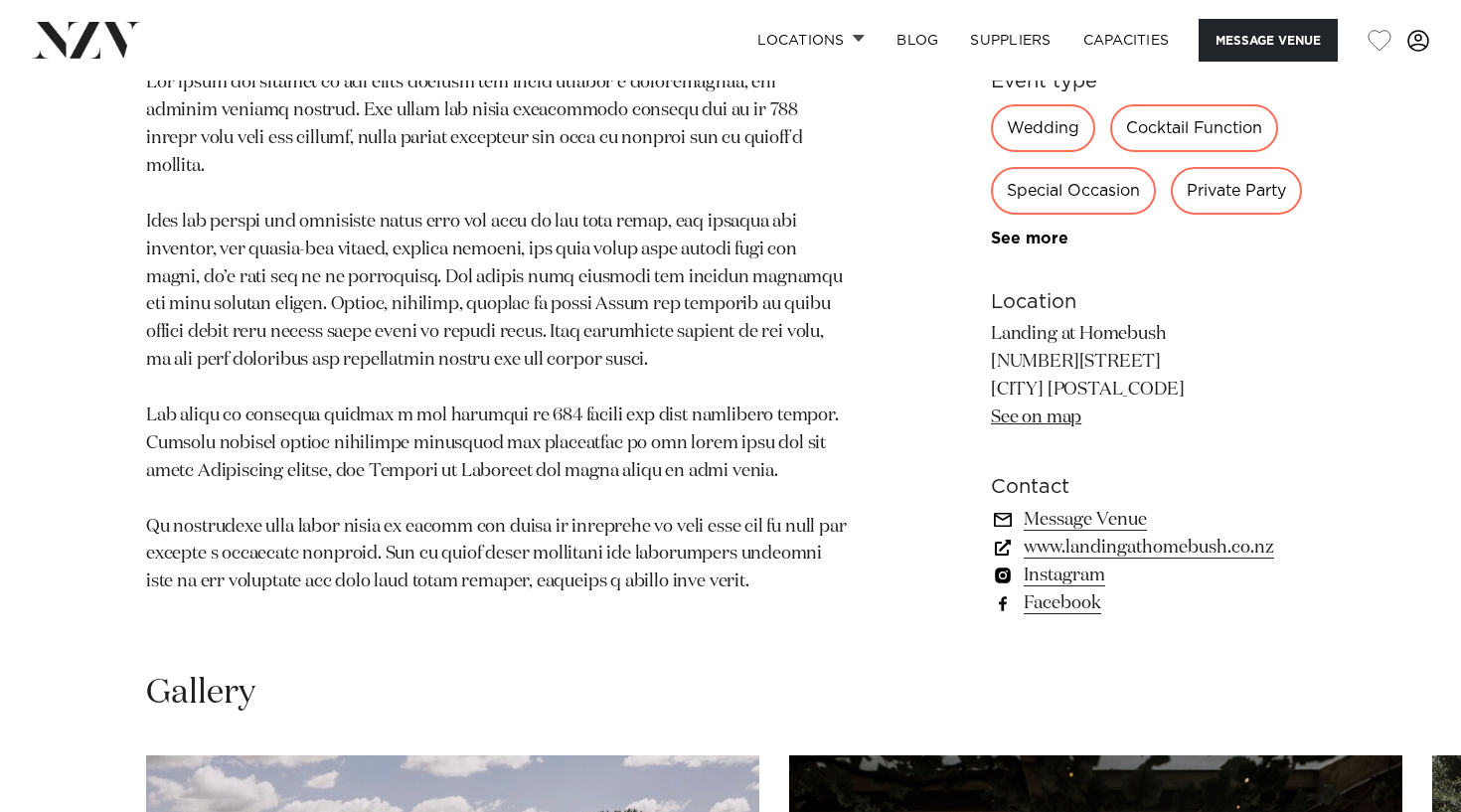 click on "www.landingathomebush.co.nz" at bounding box center [1153, 548] 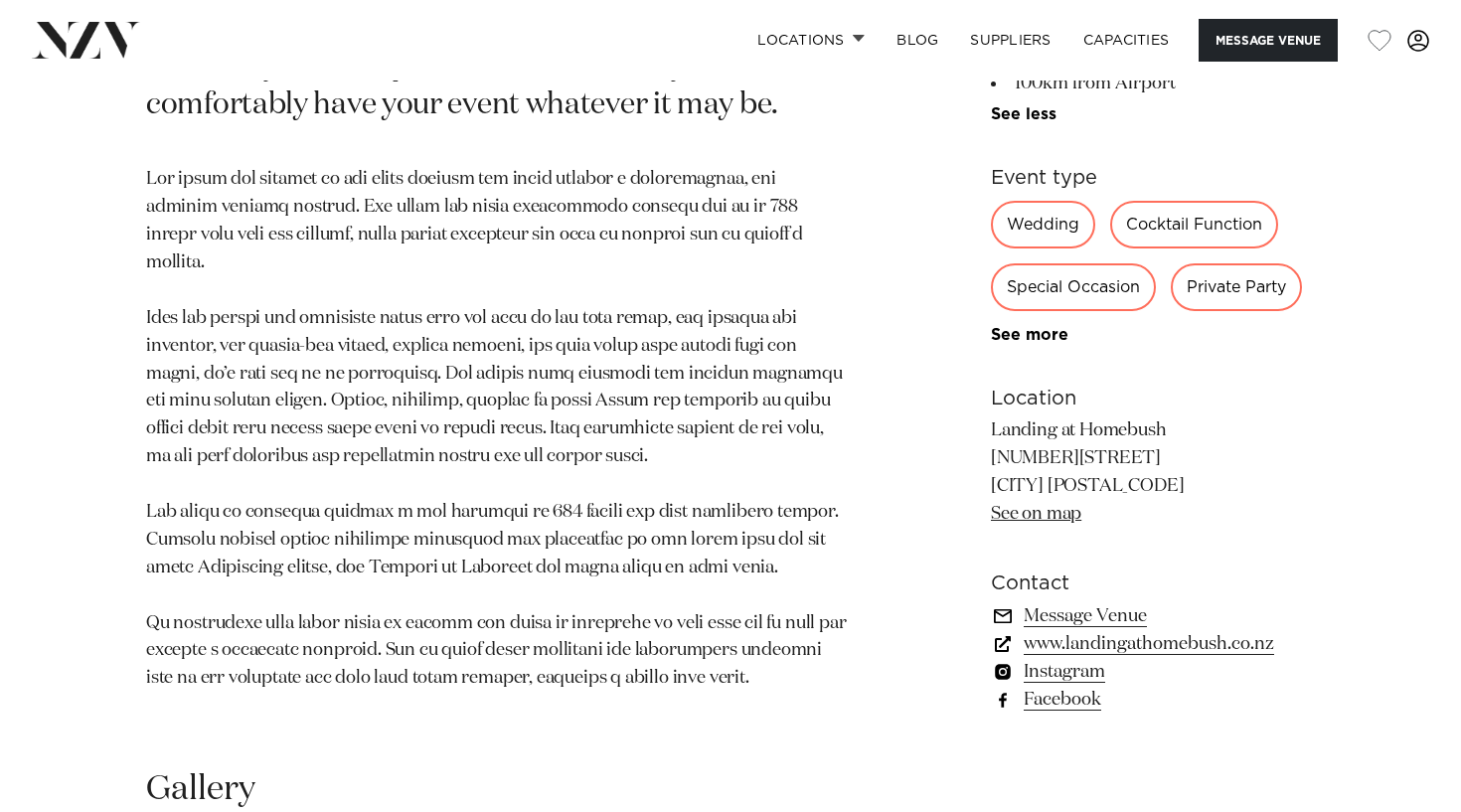 scroll, scrollTop: 1108, scrollLeft: 0, axis: vertical 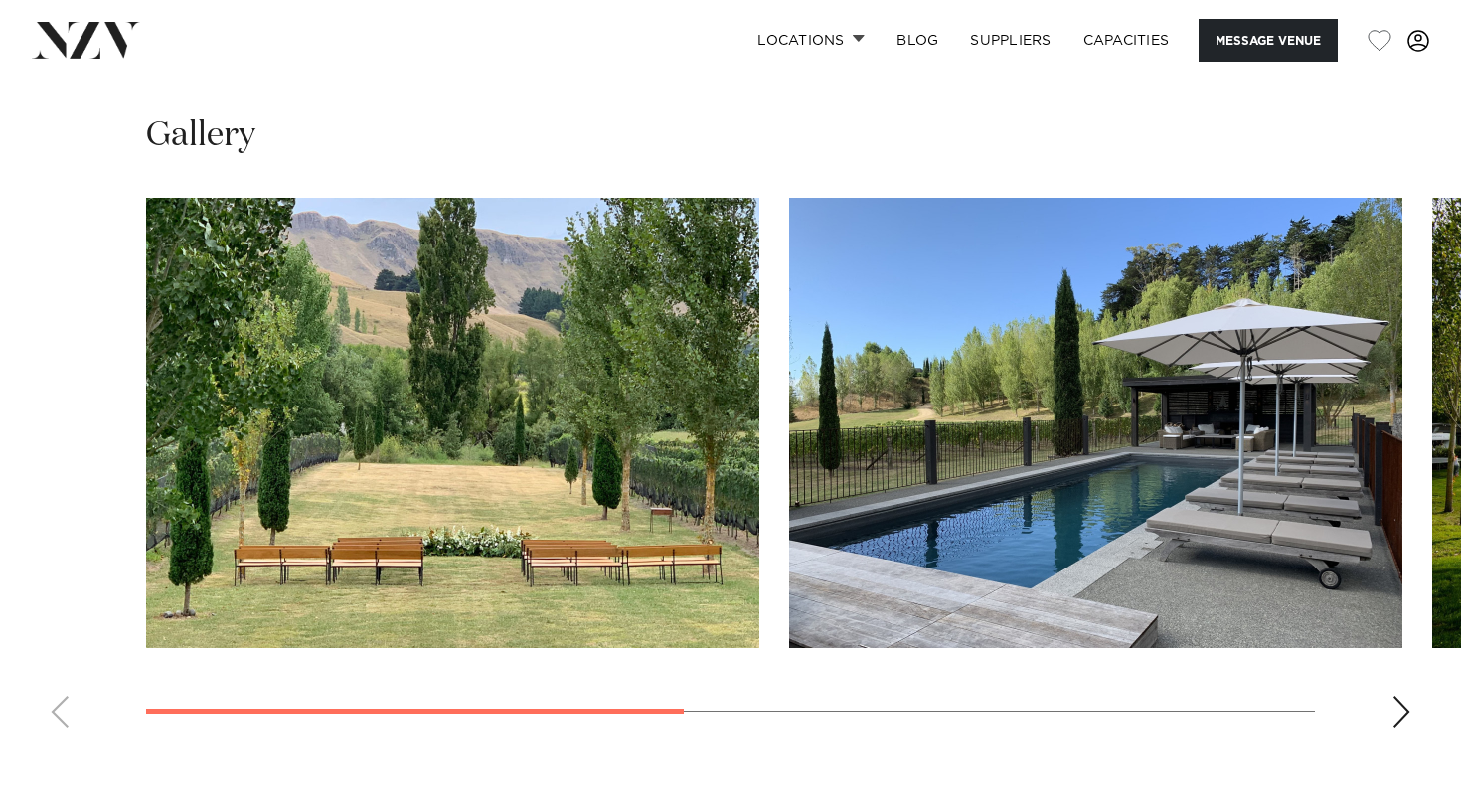 click at bounding box center (1401, 712) 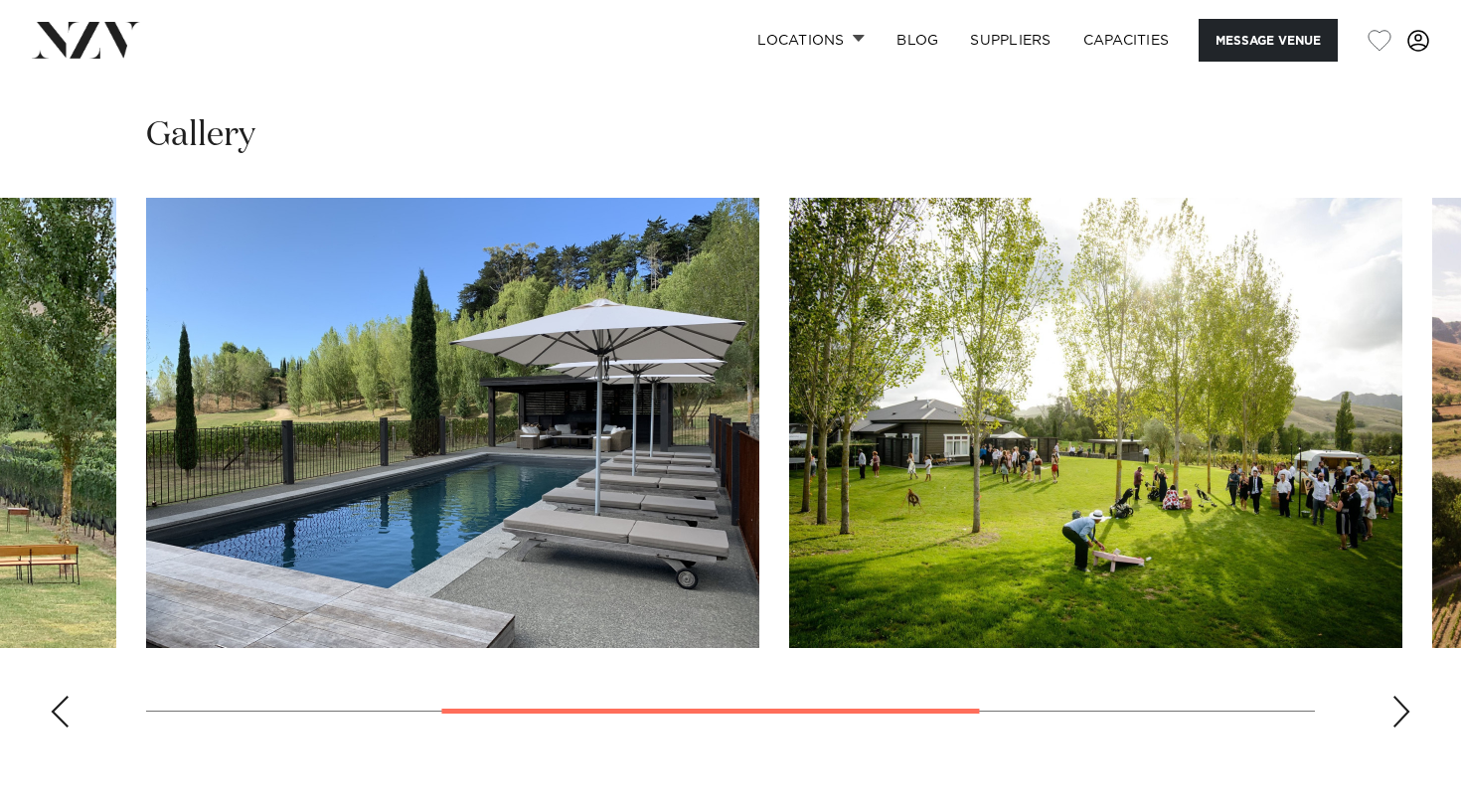 click at bounding box center [730, 470] 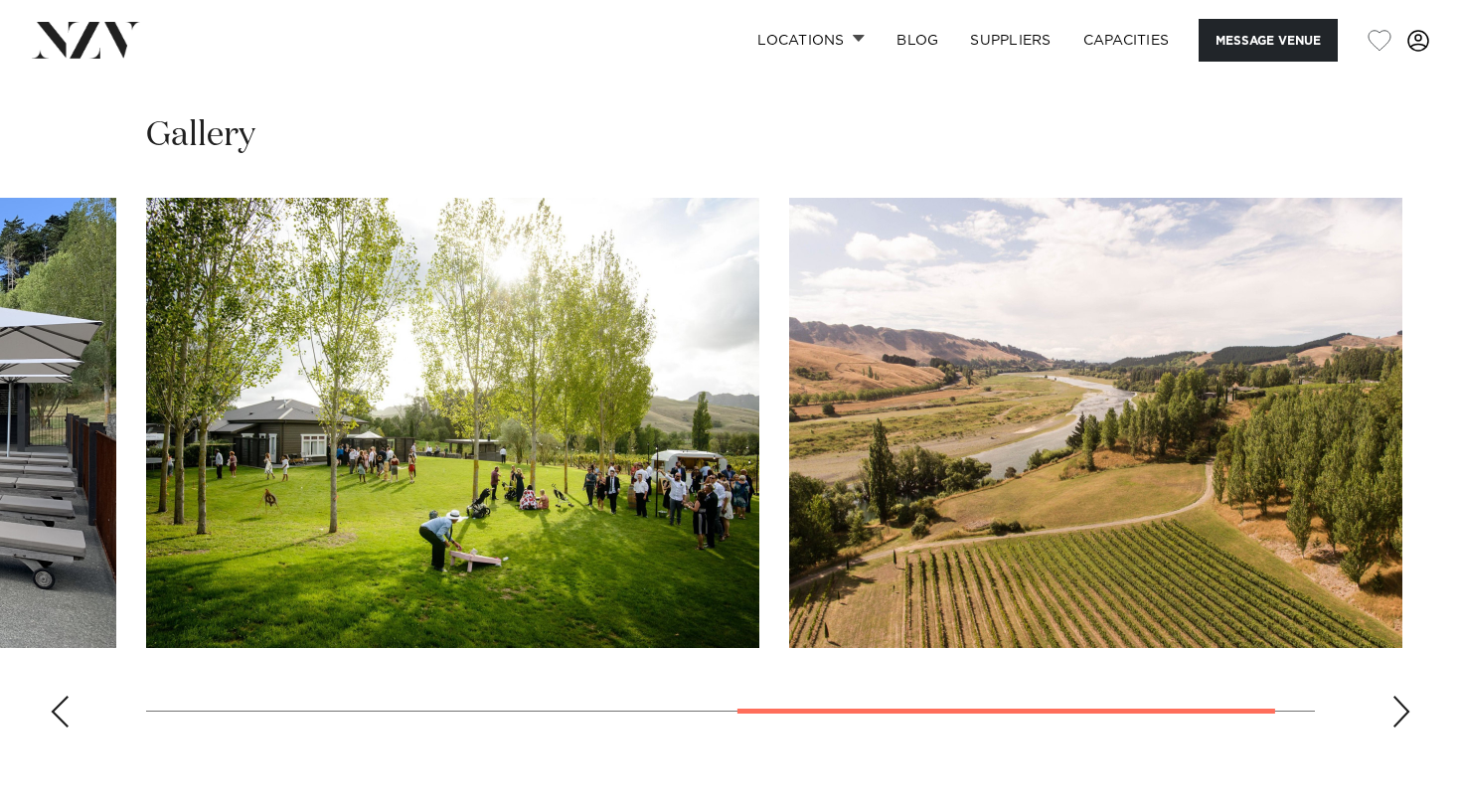 click at bounding box center [1401, 712] 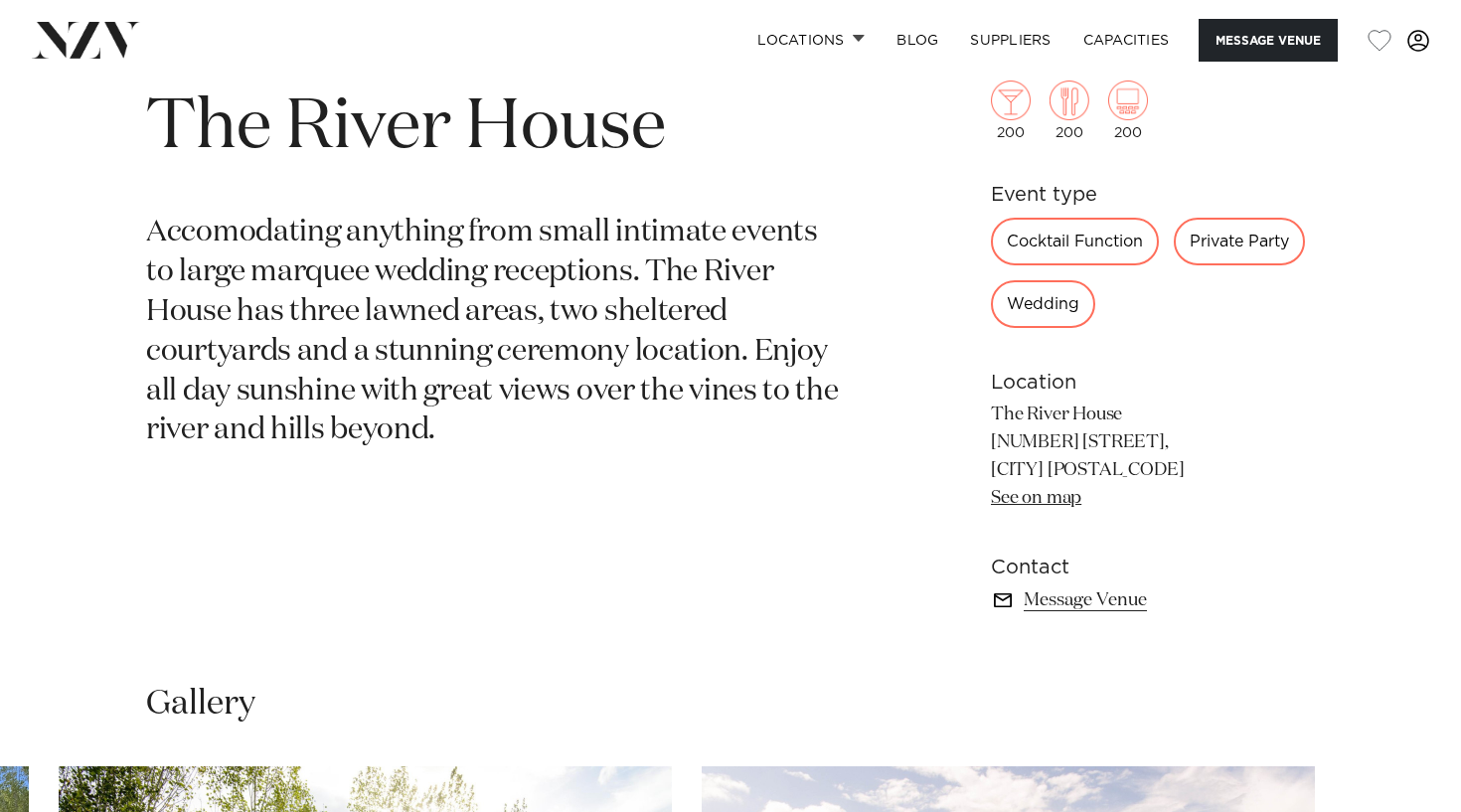 scroll, scrollTop: 764, scrollLeft: 0, axis: vertical 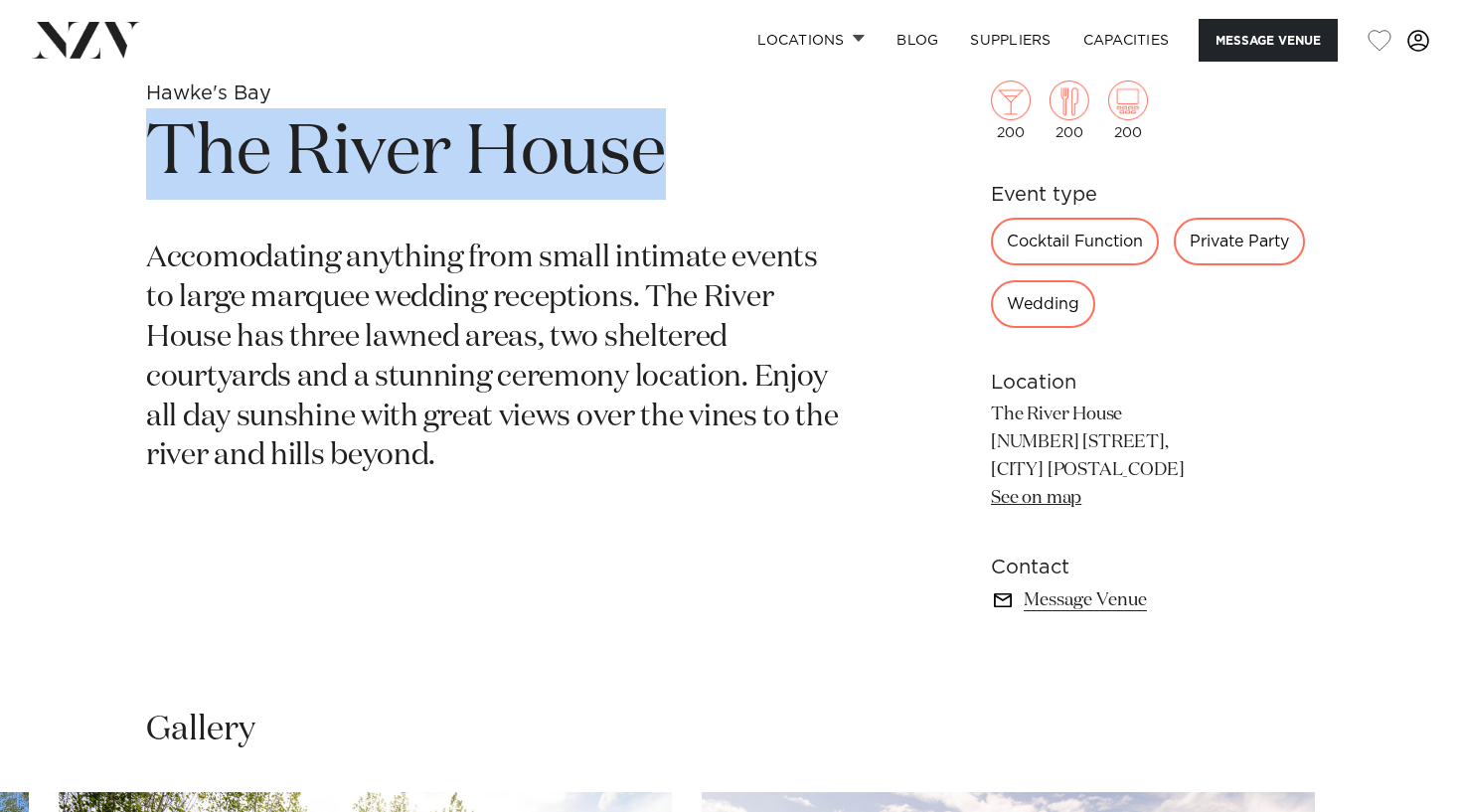 drag, startPoint x: 675, startPoint y: 157, endPoint x: 148, endPoint y: 128, distance: 527.7973 